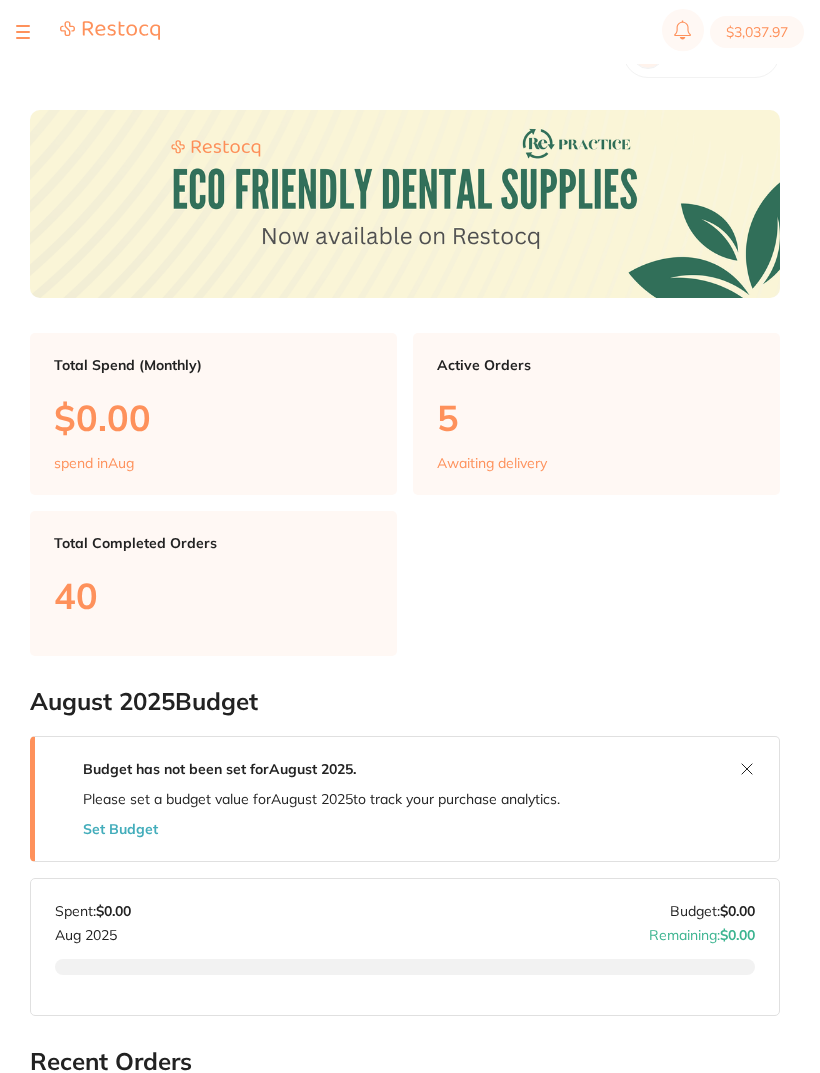 scroll, scrollTop: 0, scrollLeft: 0, axis: both 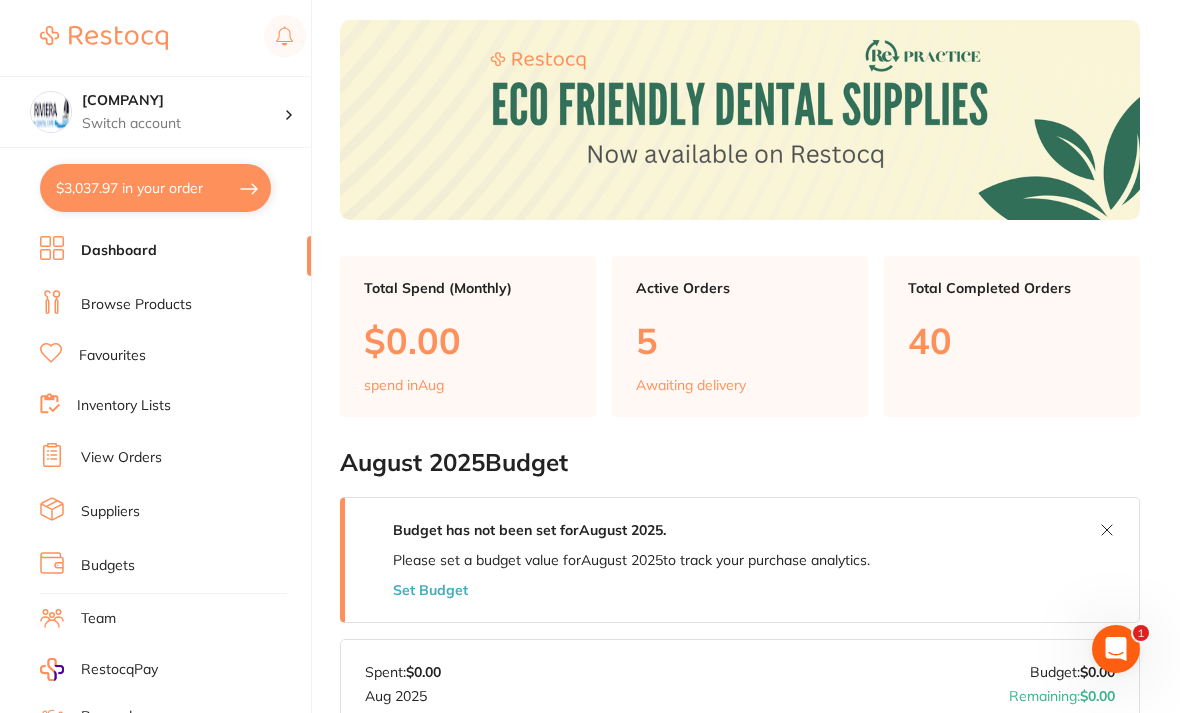 click on "Browse Products" at bounding box center (136, 305) 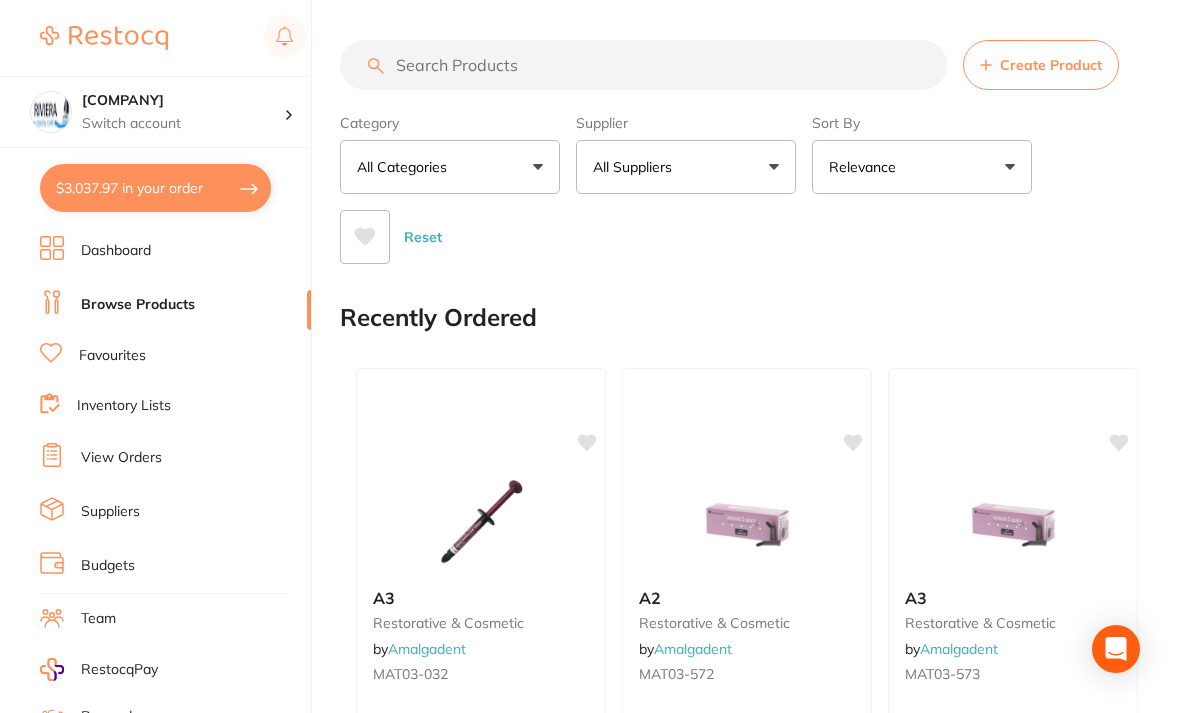 scroll, scrollTop: 0, scrollLeft: 0, axis: both 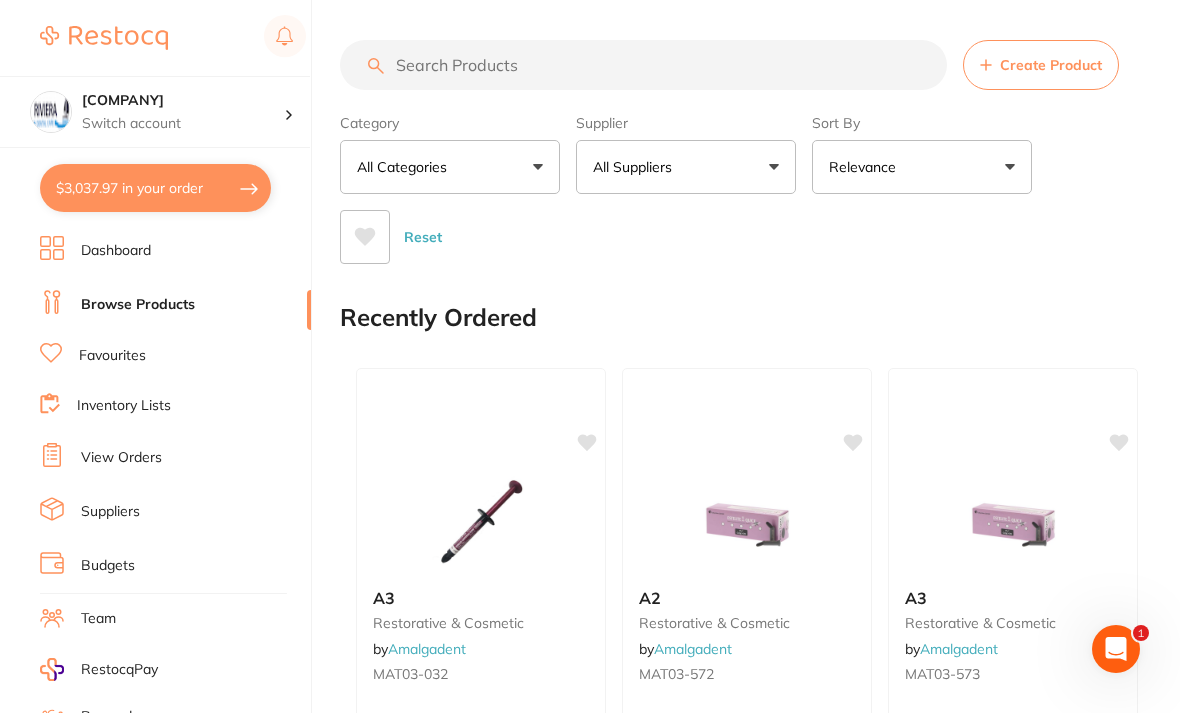 click at bounding box center (643, 65) 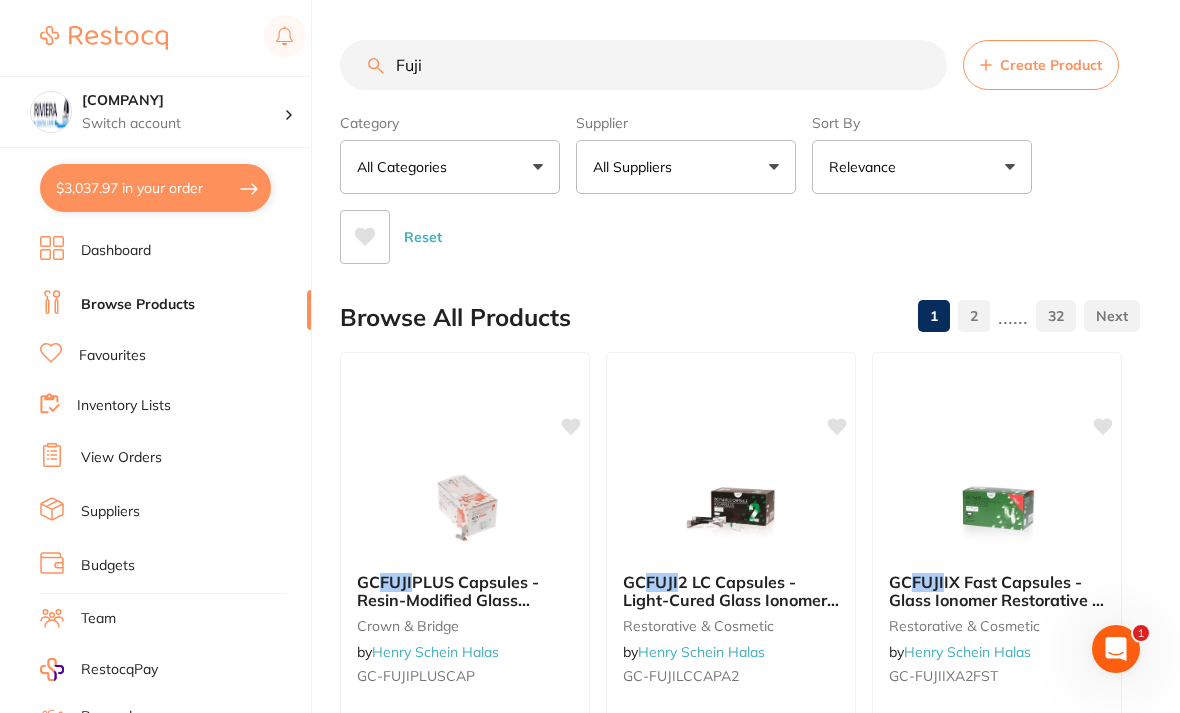 scroll, scrollTop: 0, scrollLeft: 0, axis: both 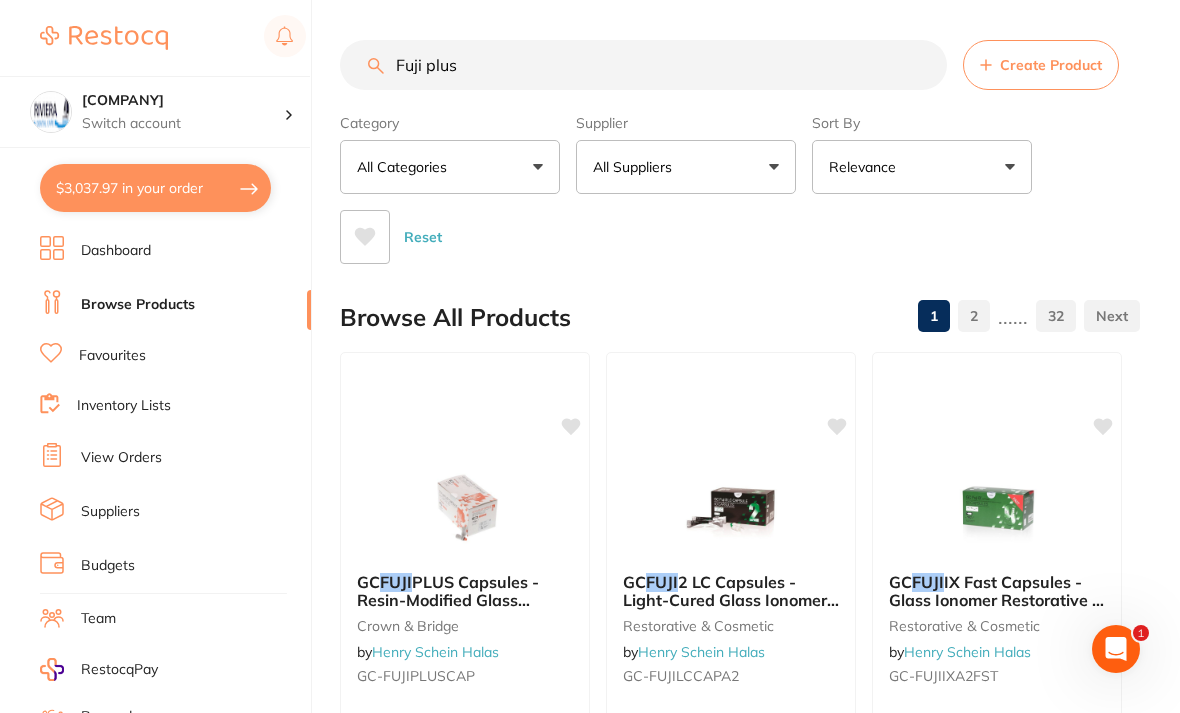 type on "Fuji plus" 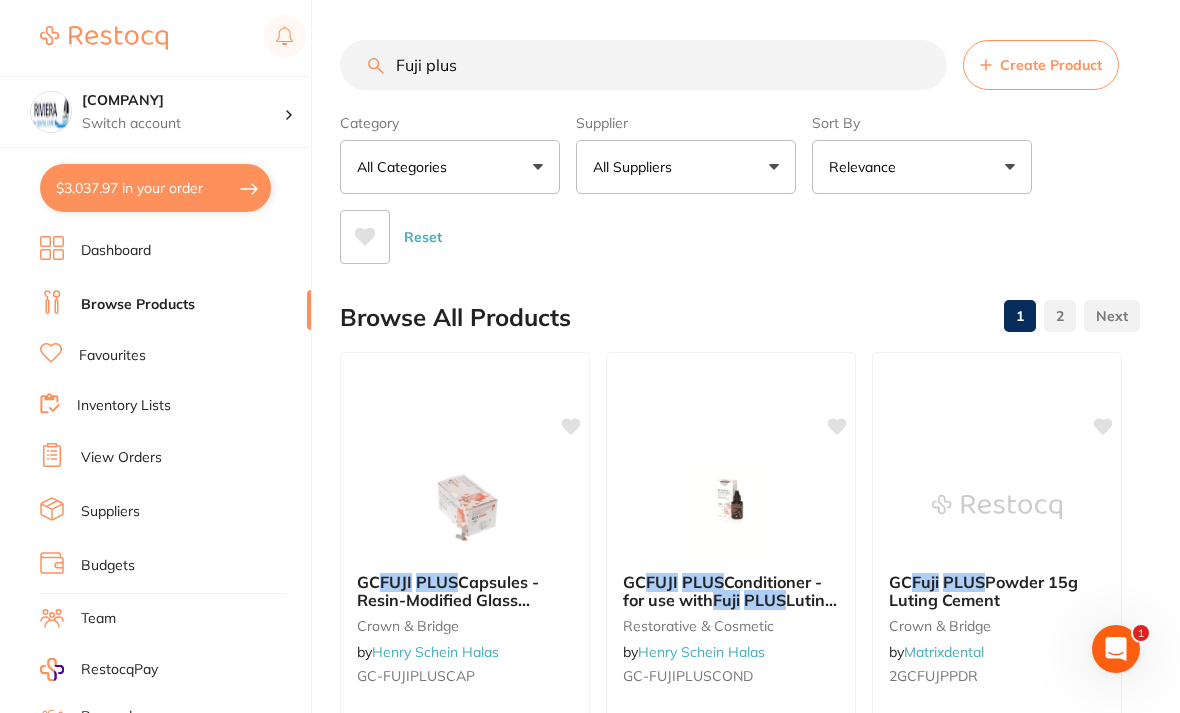 scroll, scrollTop: 0, scrollLeft: 0, axis: both 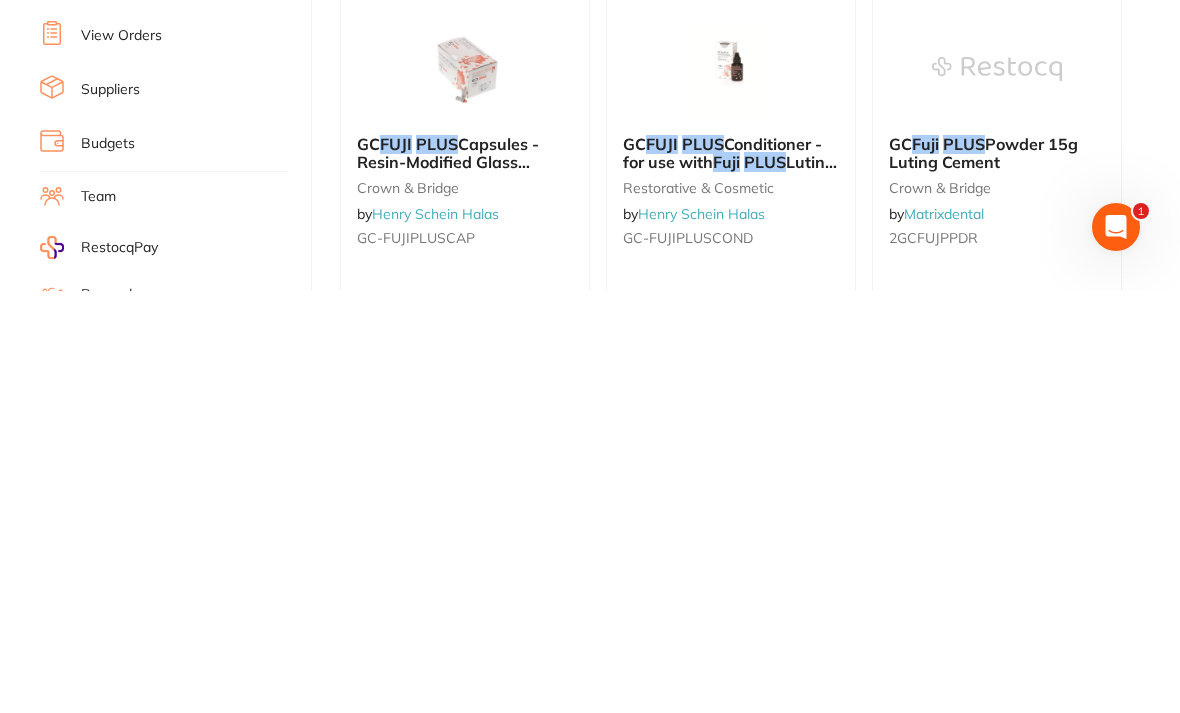 click at bounding box center (997, 491) 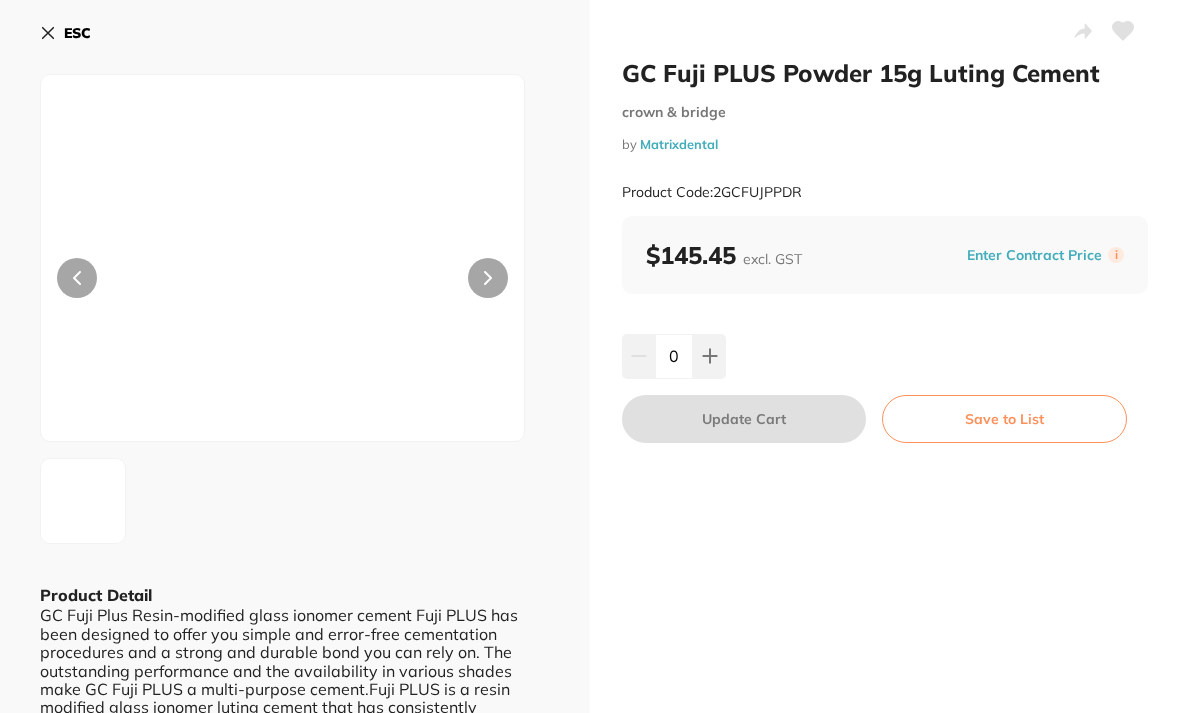 scroll, scrollTop: 0, scrollLeft: 0, axis: both 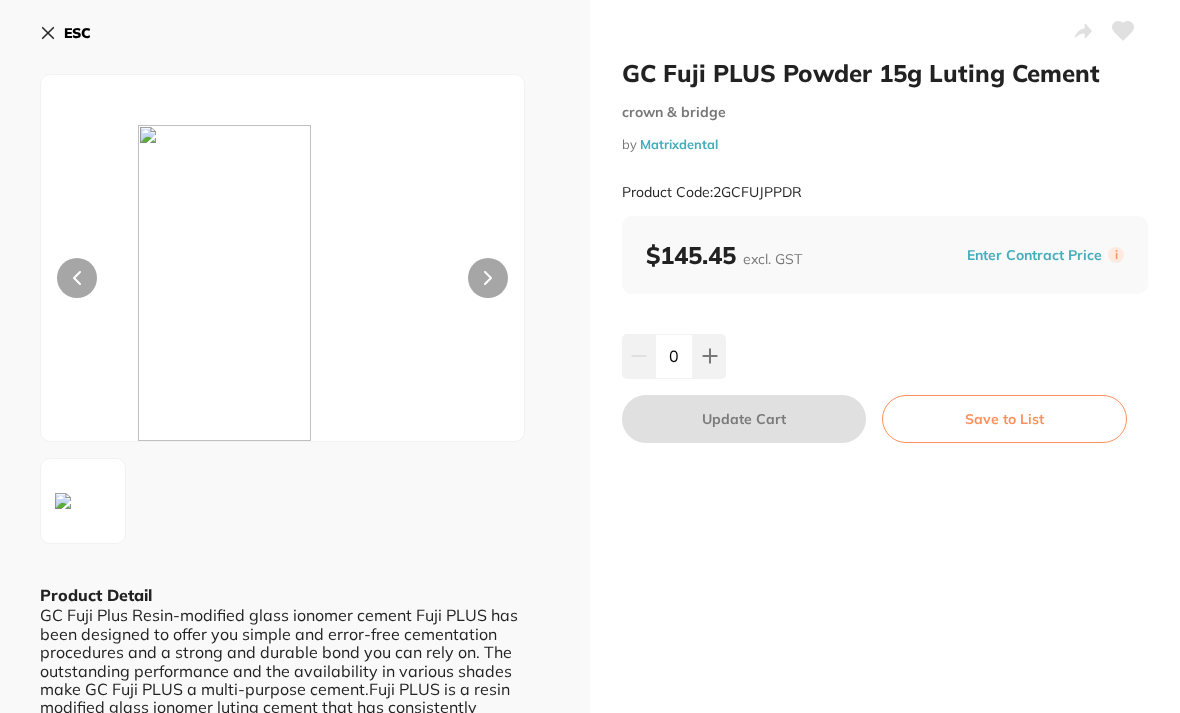 click 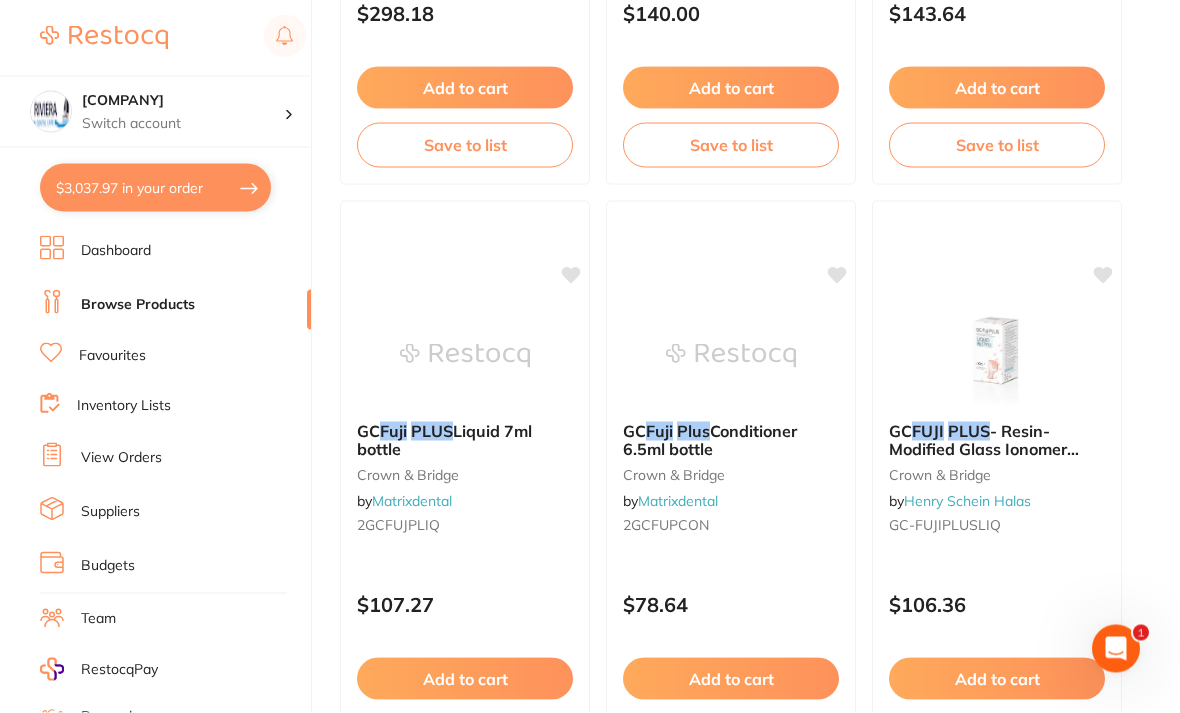 scroll, scrollTop: 1337, scrollLeft: 0, axis: vertical 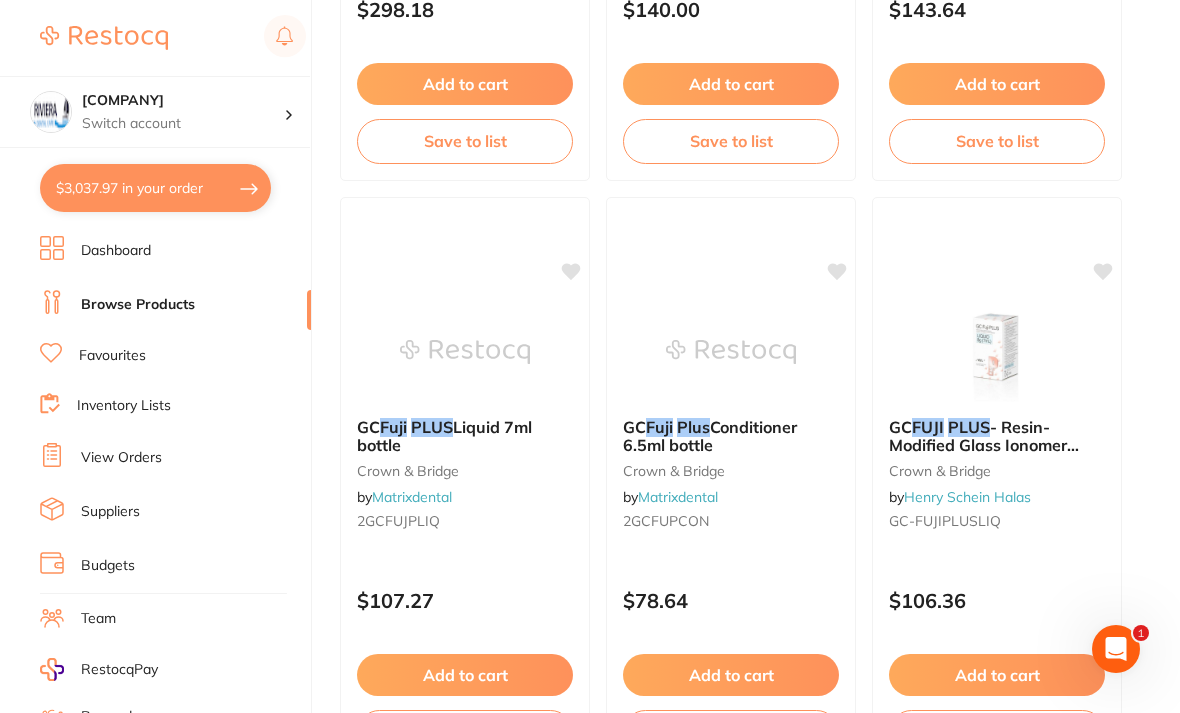 click at bounding box center (465, 352) 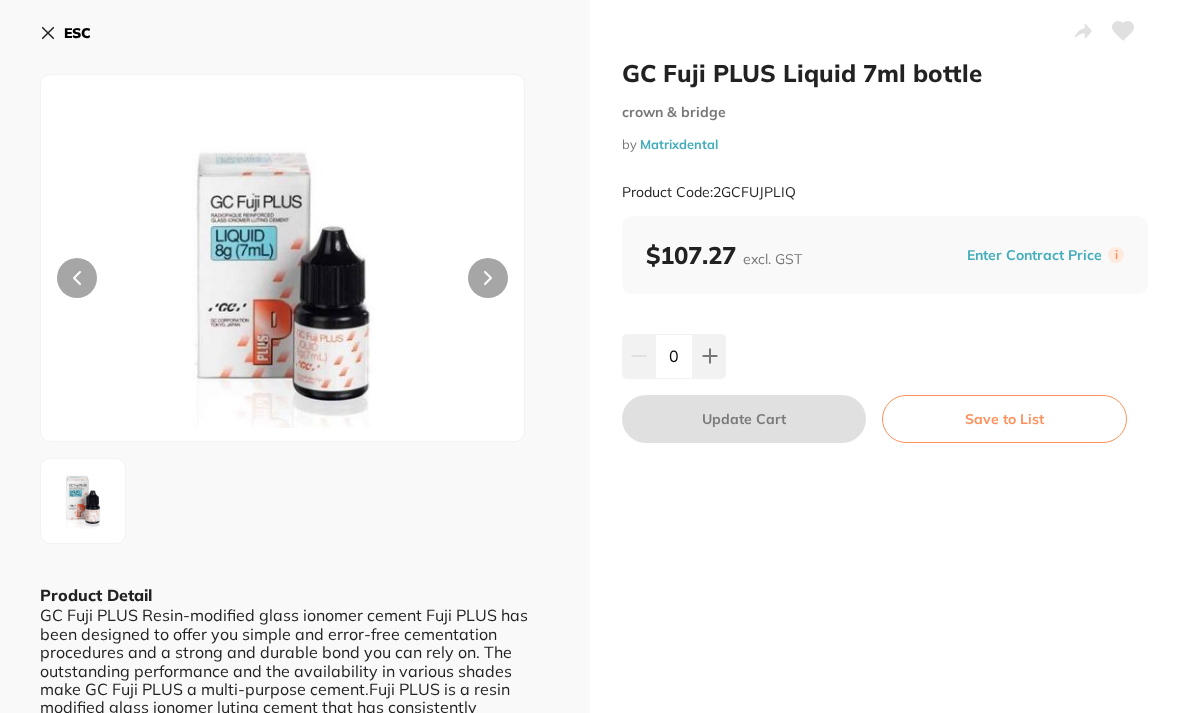 scroll, scrollTop: 0, scrollLeft: 0, axis: both 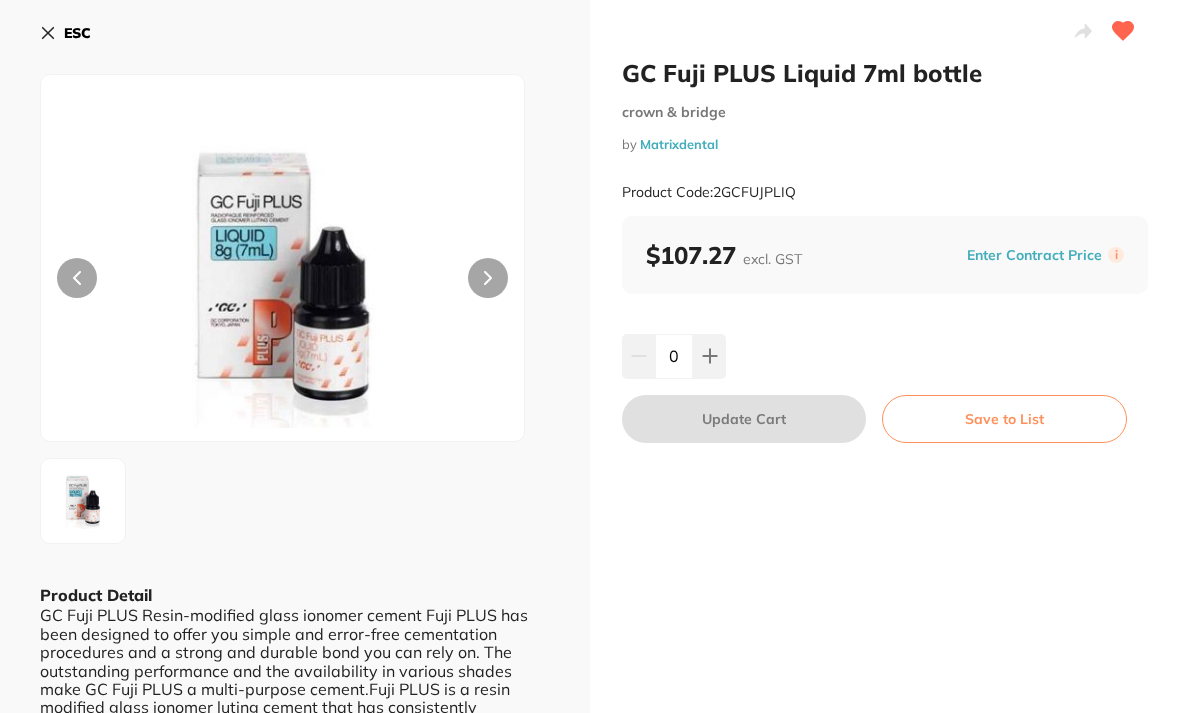 click 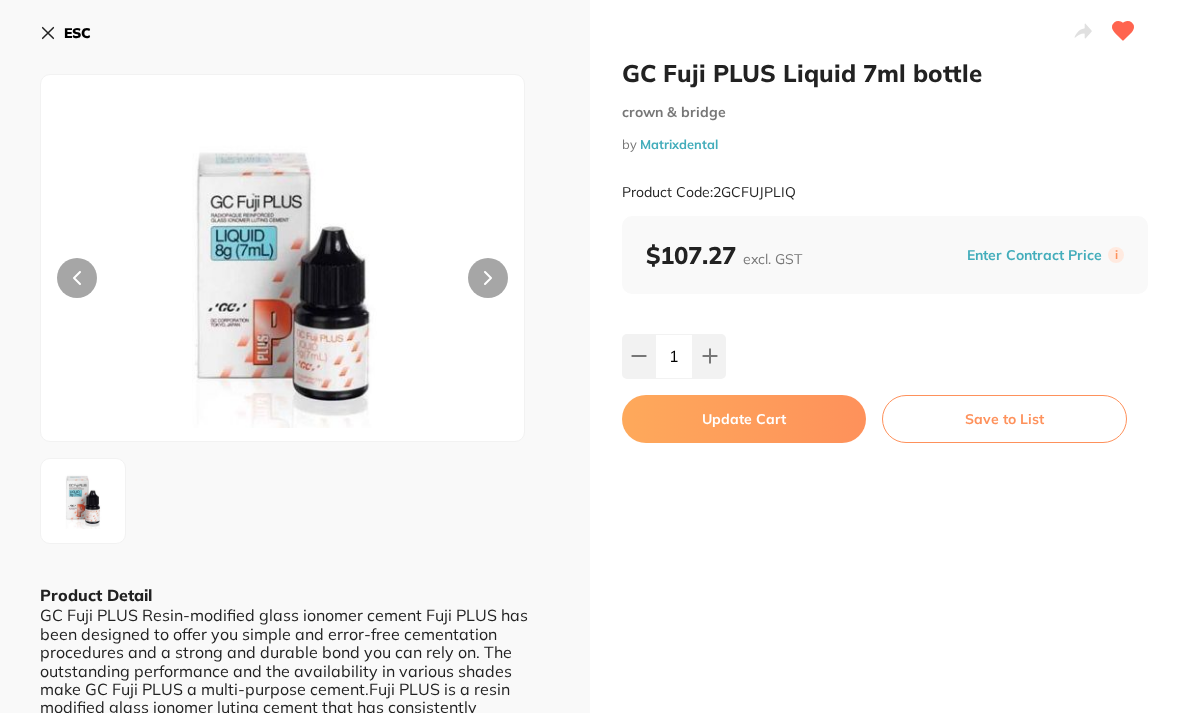 scroll, scrollTop: 0, scrollLeft: 0, axis: both 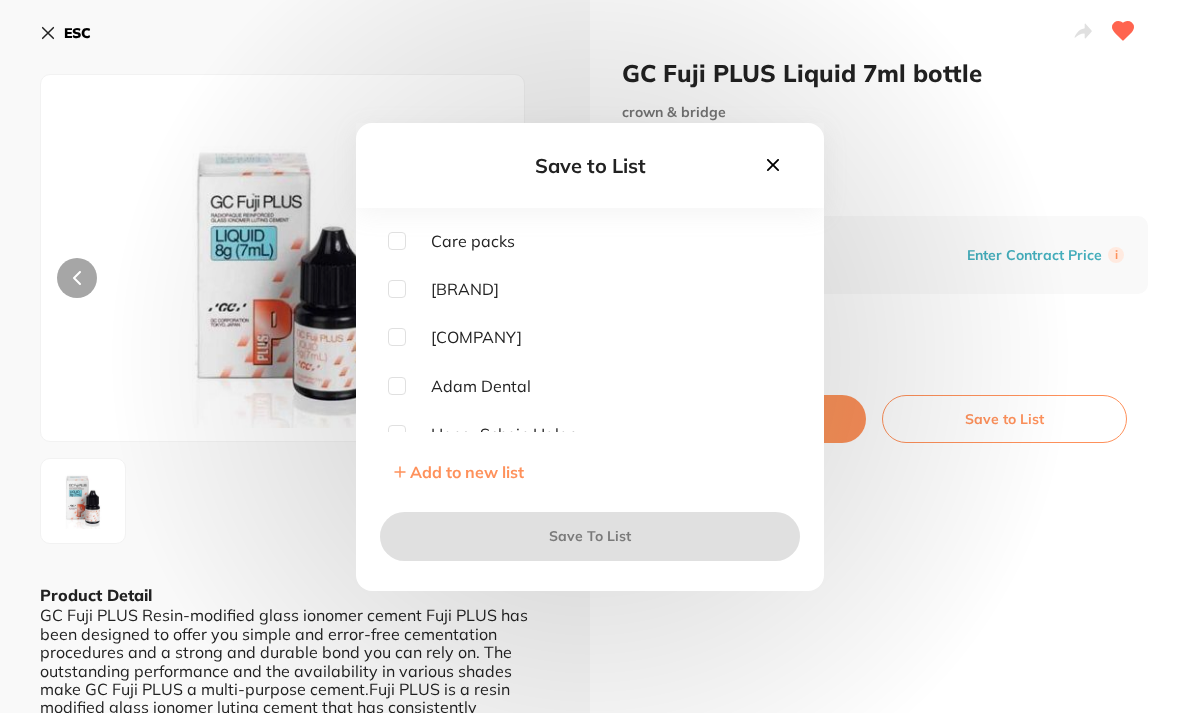 click at bounding box center (397, 337) 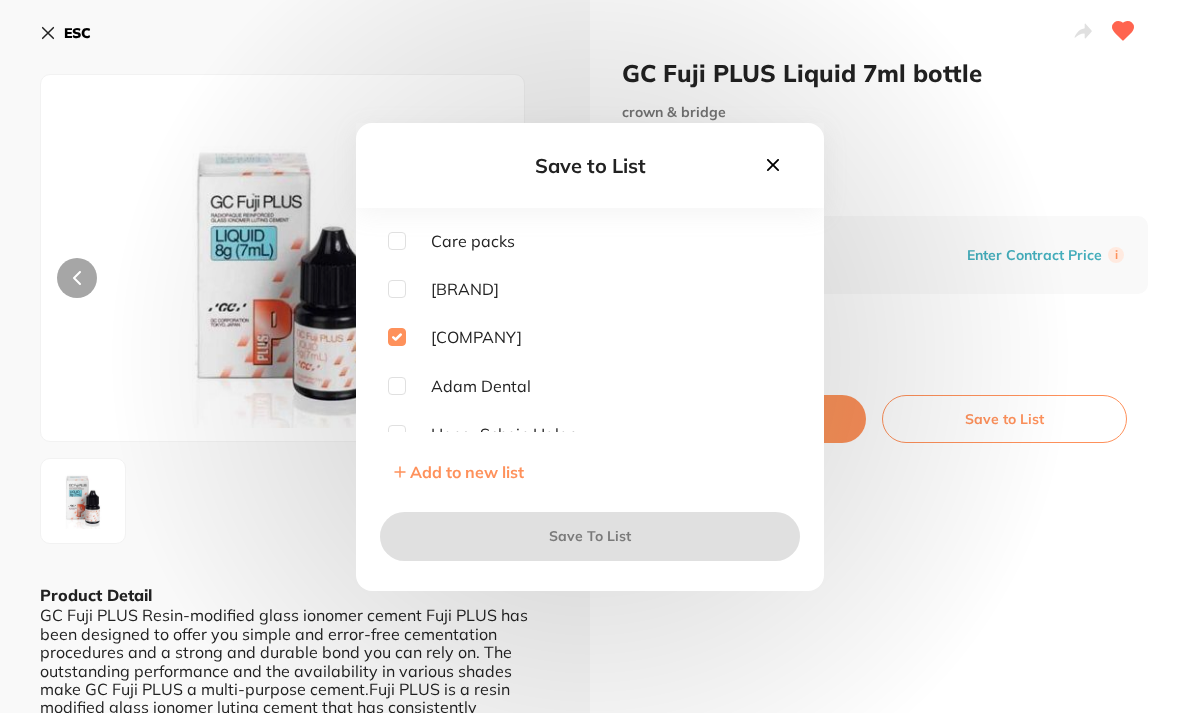 checkbox on "true" 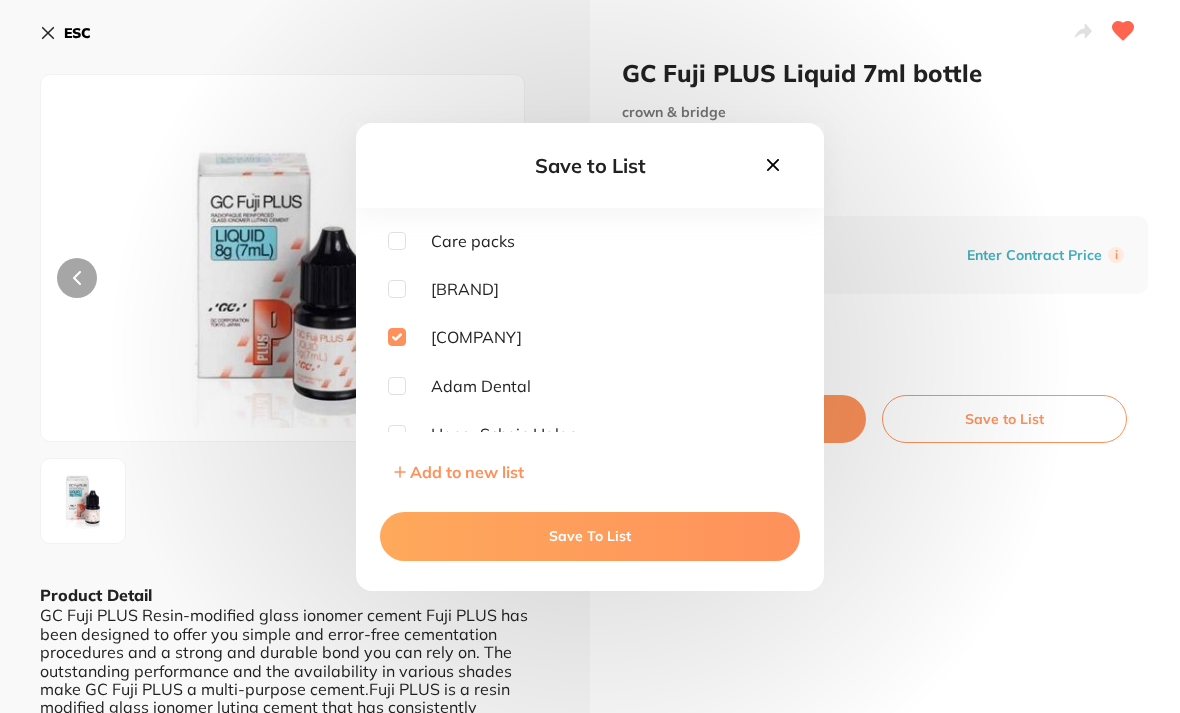 scroll, scrollTop: 0, scrollLeft: 0, axis: both 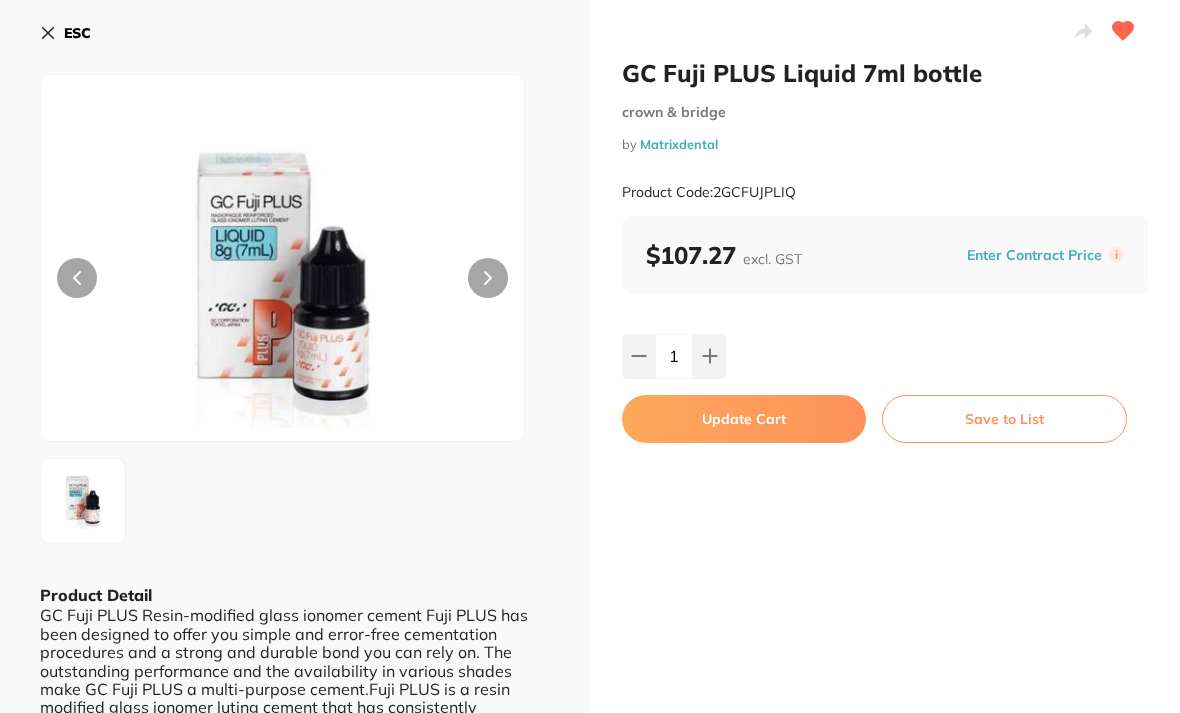 click 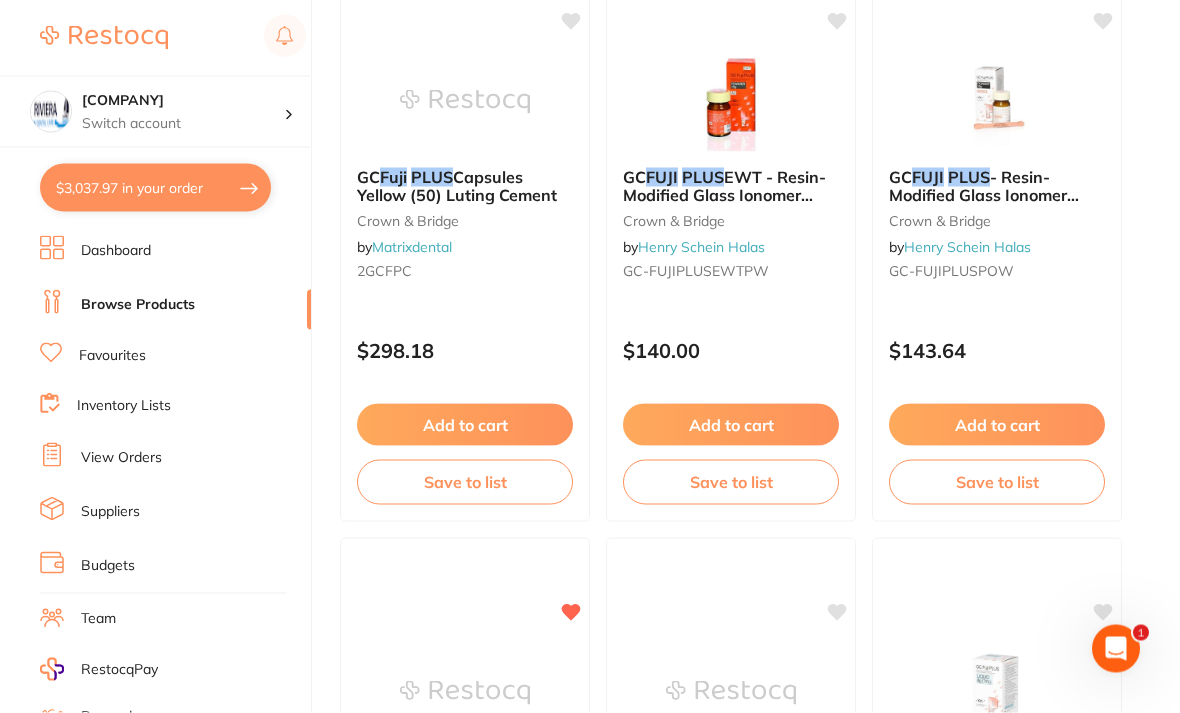 scroll, scrollTop: 992, scrollLeft: 0, axis: vertical 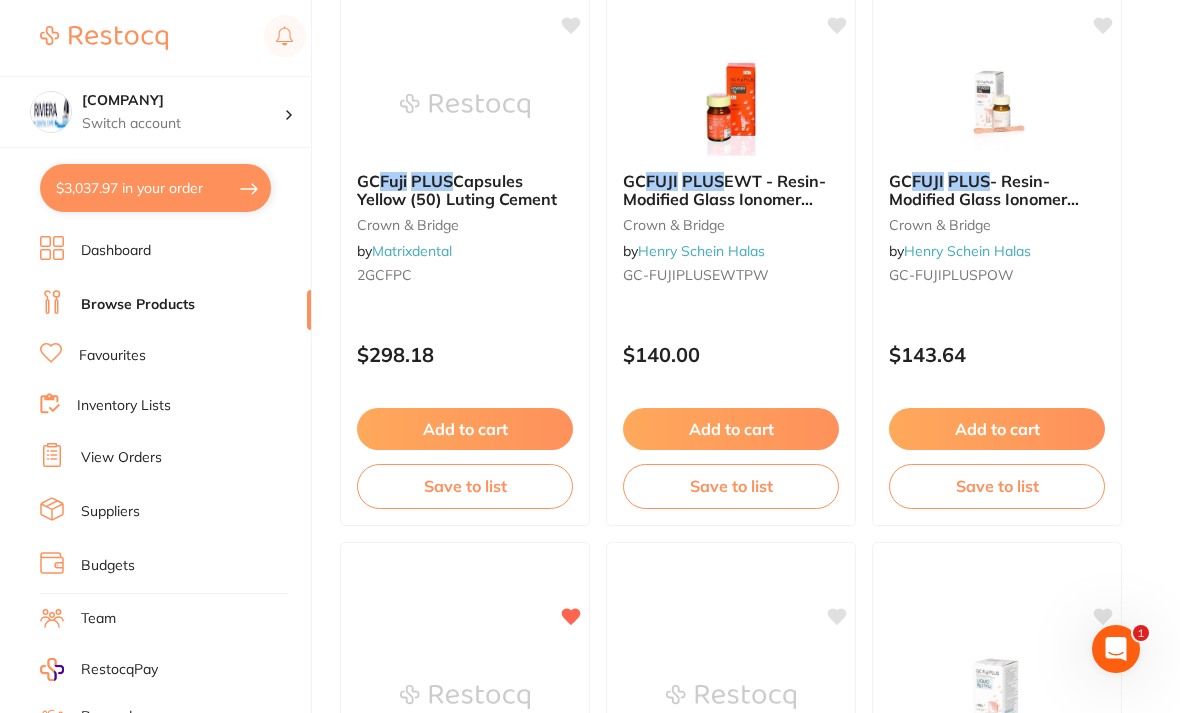 click 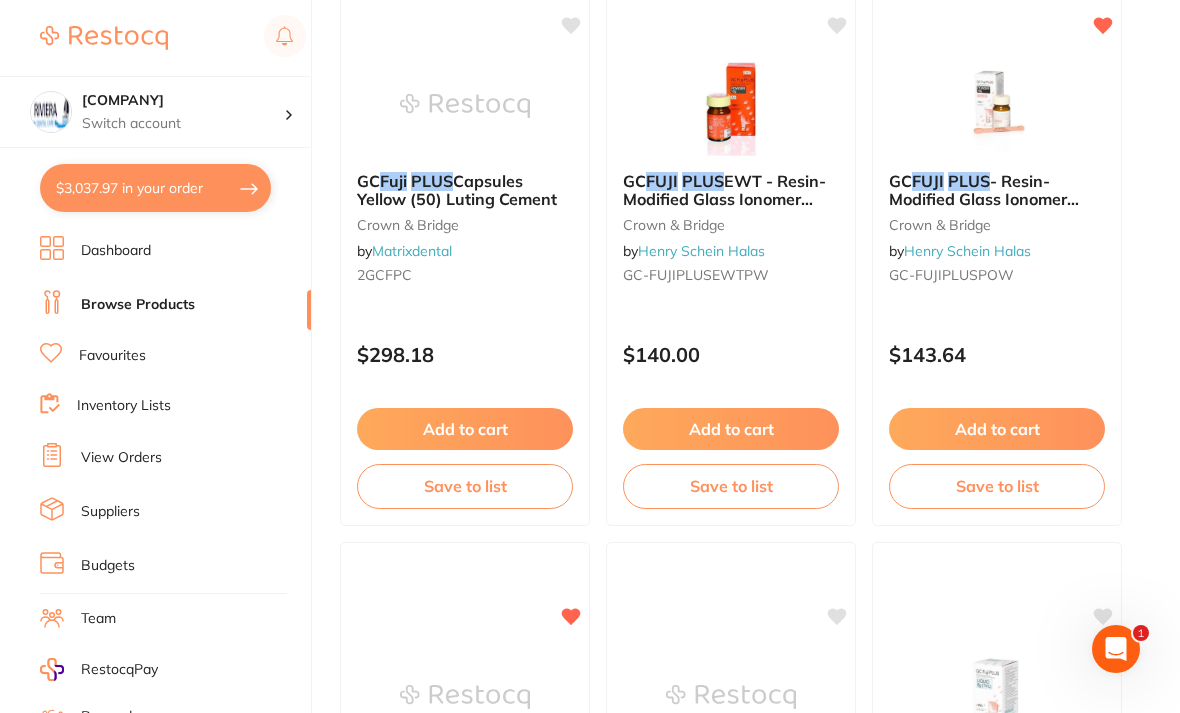 click on "Save to list" at bounding box center (997, 486) 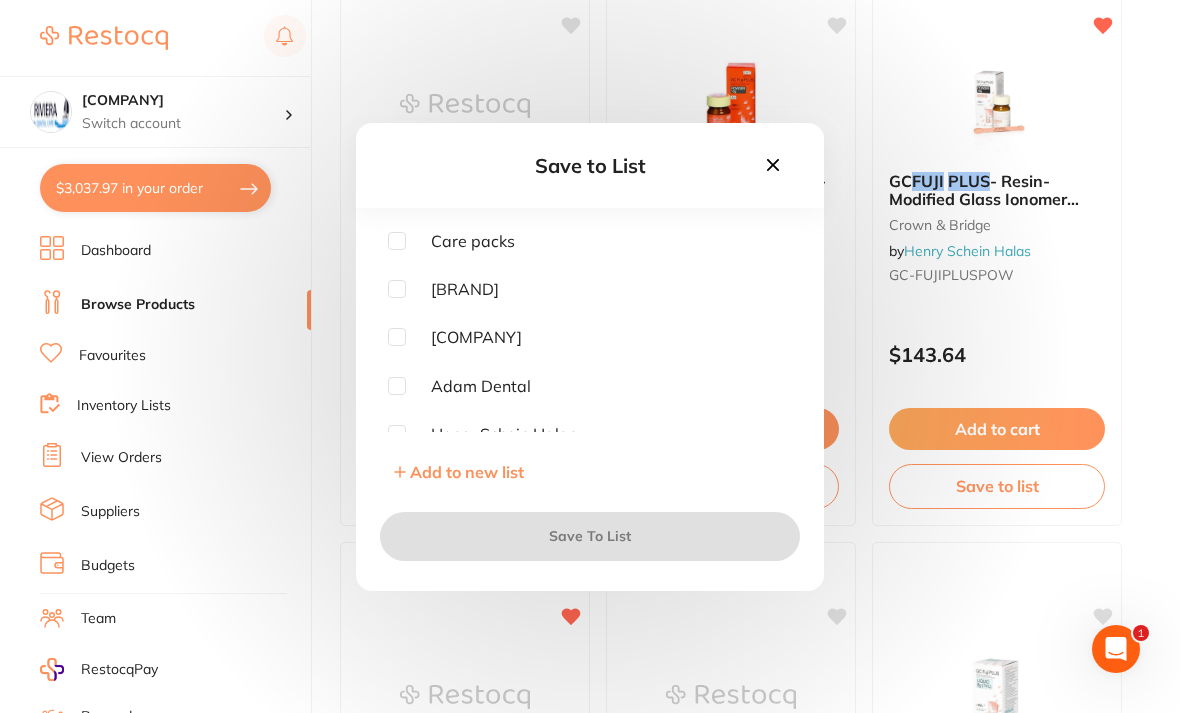 click on "Care packs [COMPANY] [COMPANY] [COMPANY] [COMPANY] Endodontic Instruments Front desk stock Needles Miscellaneous X-Ray Suction supplies Crown supplies Local anaesthetic Sterilisation Hygiene Personal Protective Equipment Restorative Extraction supplies" at bounding box center [590, 332] 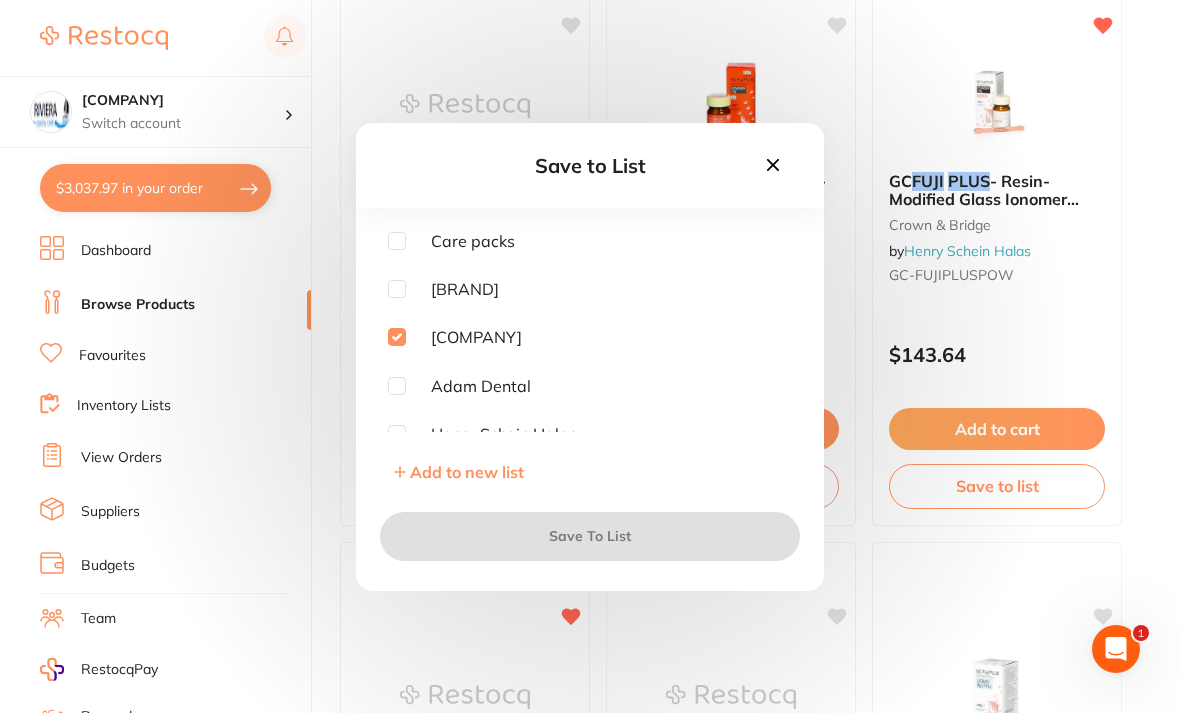 checkbox on "true" 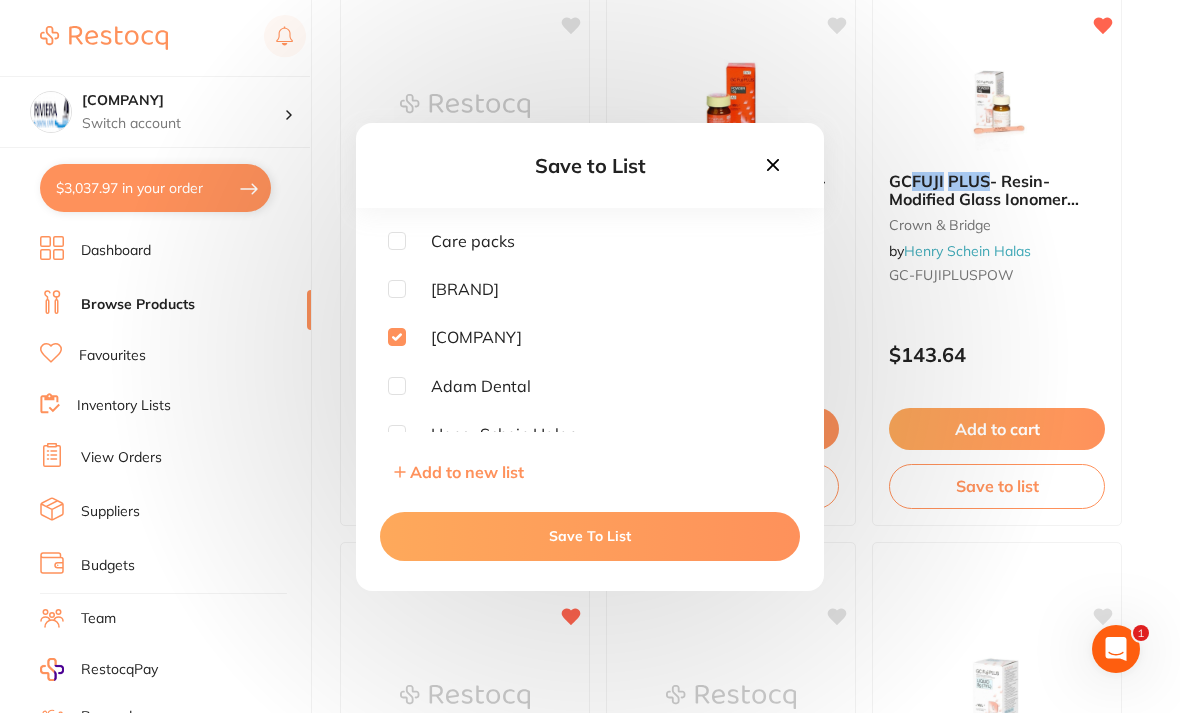 click on "Save To List" at bounding box center (590, 536) 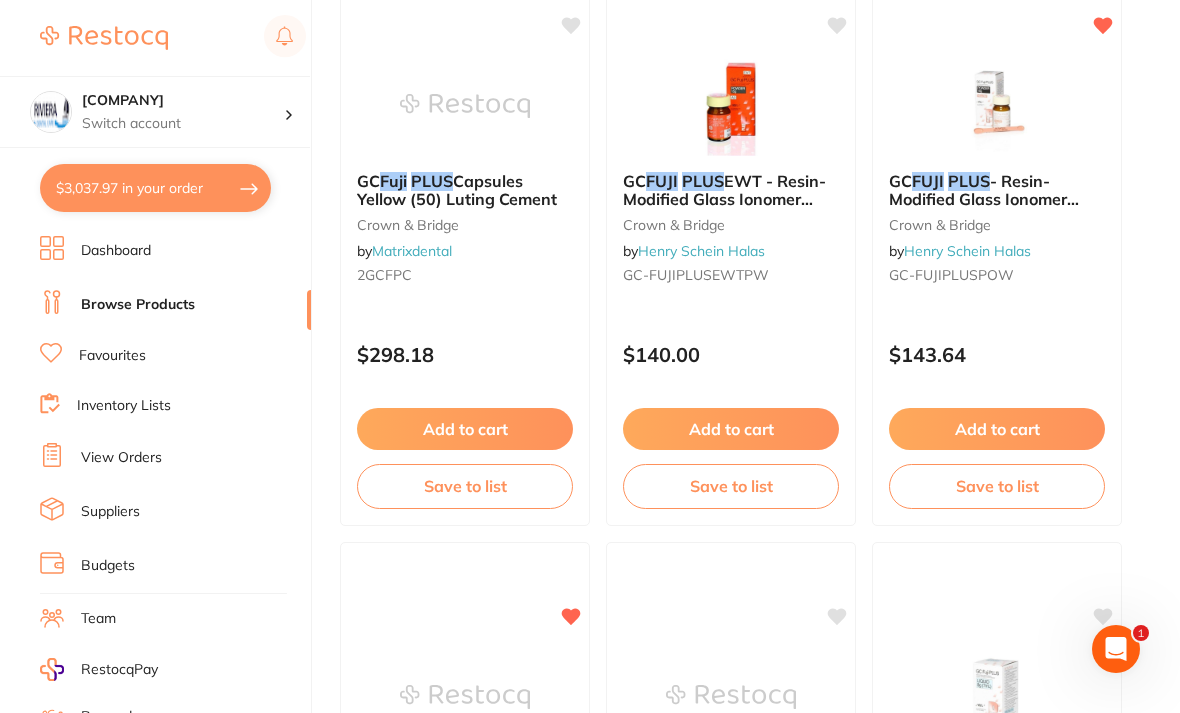 click on "Add to cart" at bounding box center [997, 429] 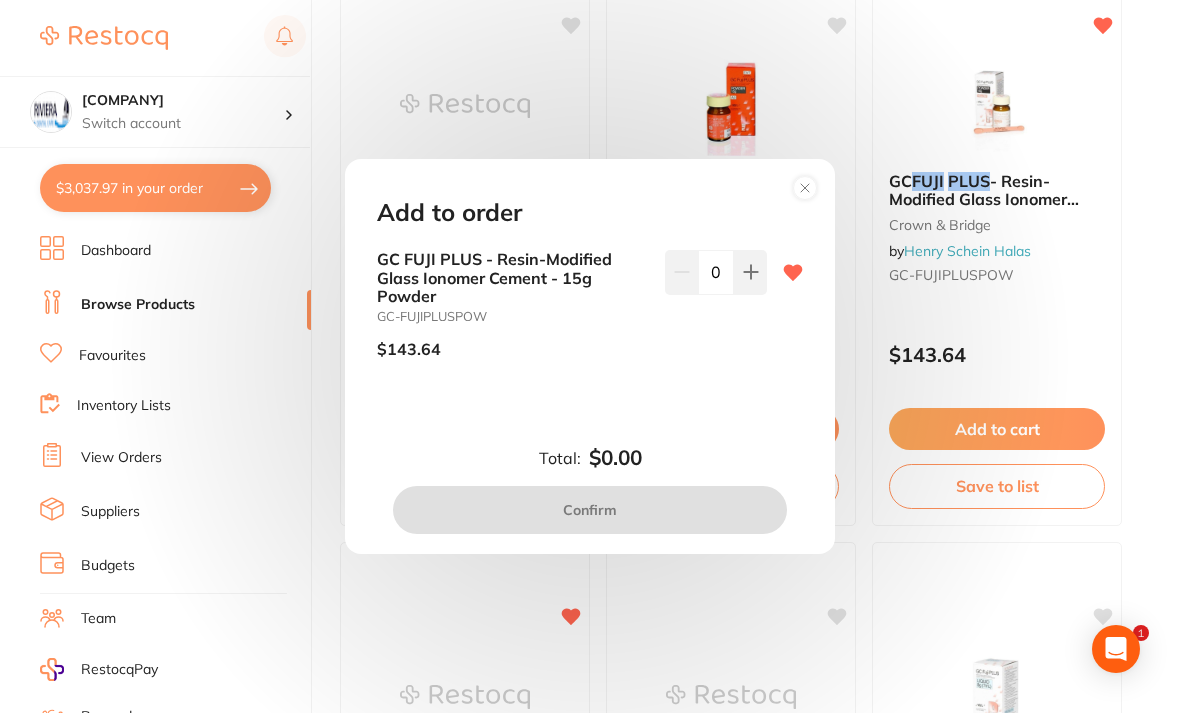 click at bounding box center [750, 272] 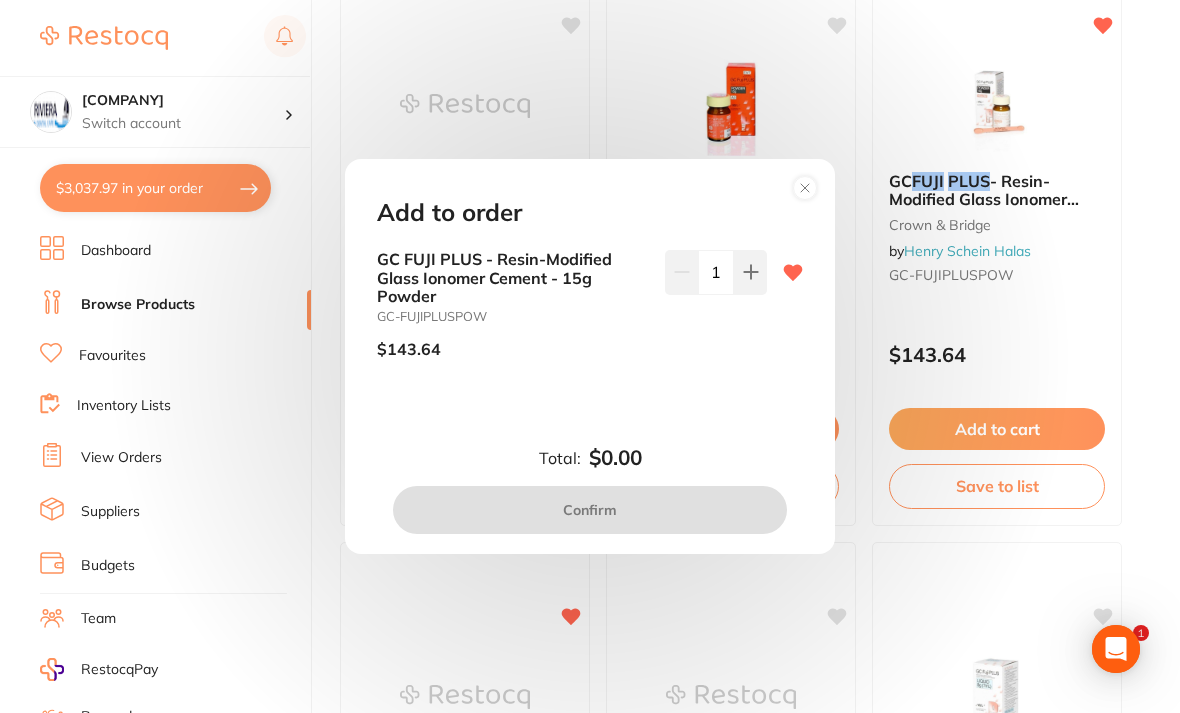 scroll, scrollTop: 0, scrollLeft: 0, axis: both 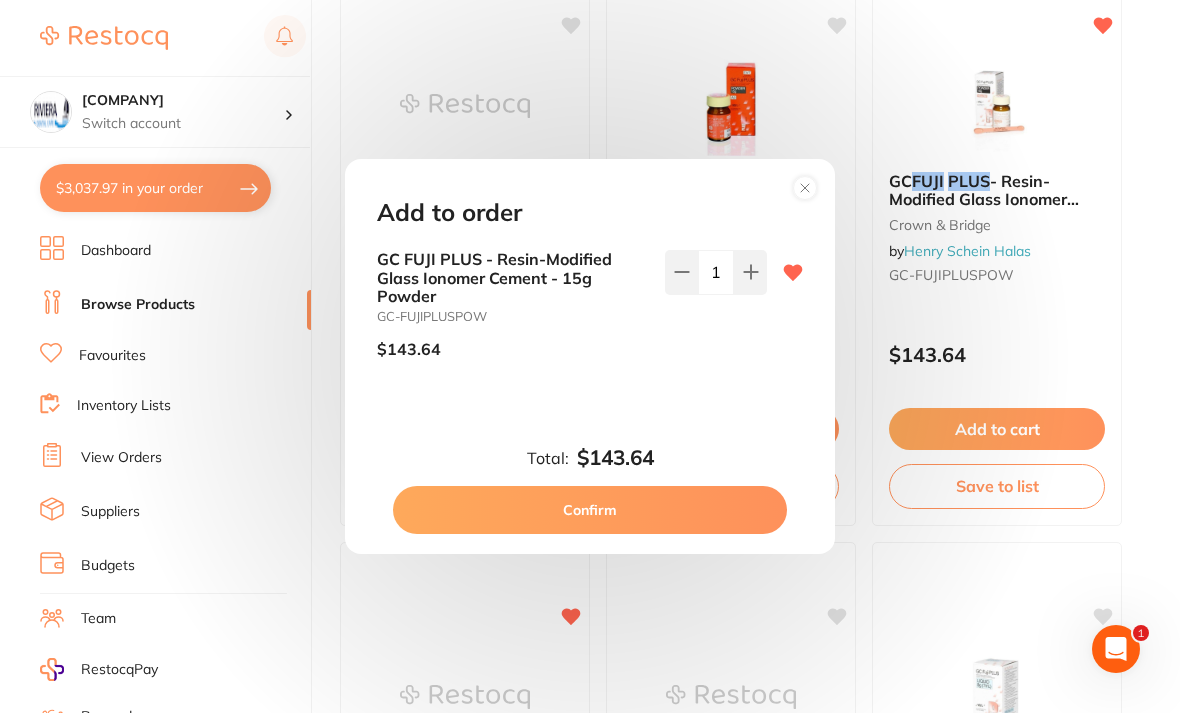 click on "Confirm" at bounding box center [590, 510] 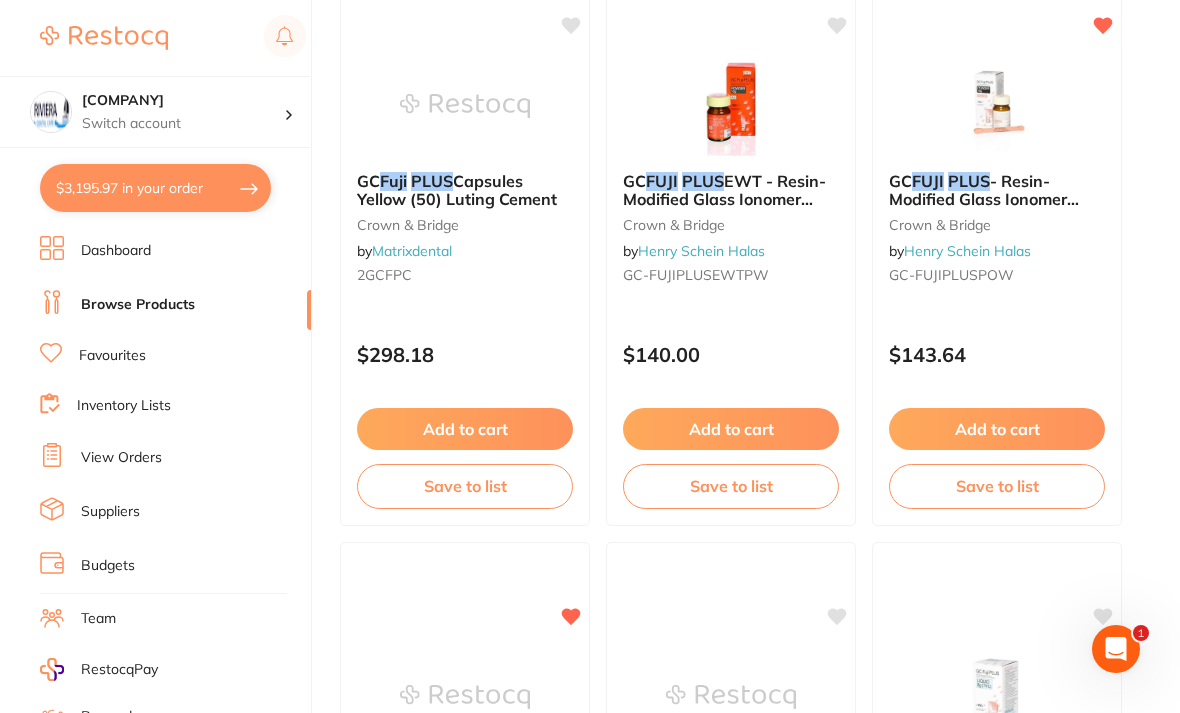 click on "$3,195.97   in your order" at bounding box center (155, 188) 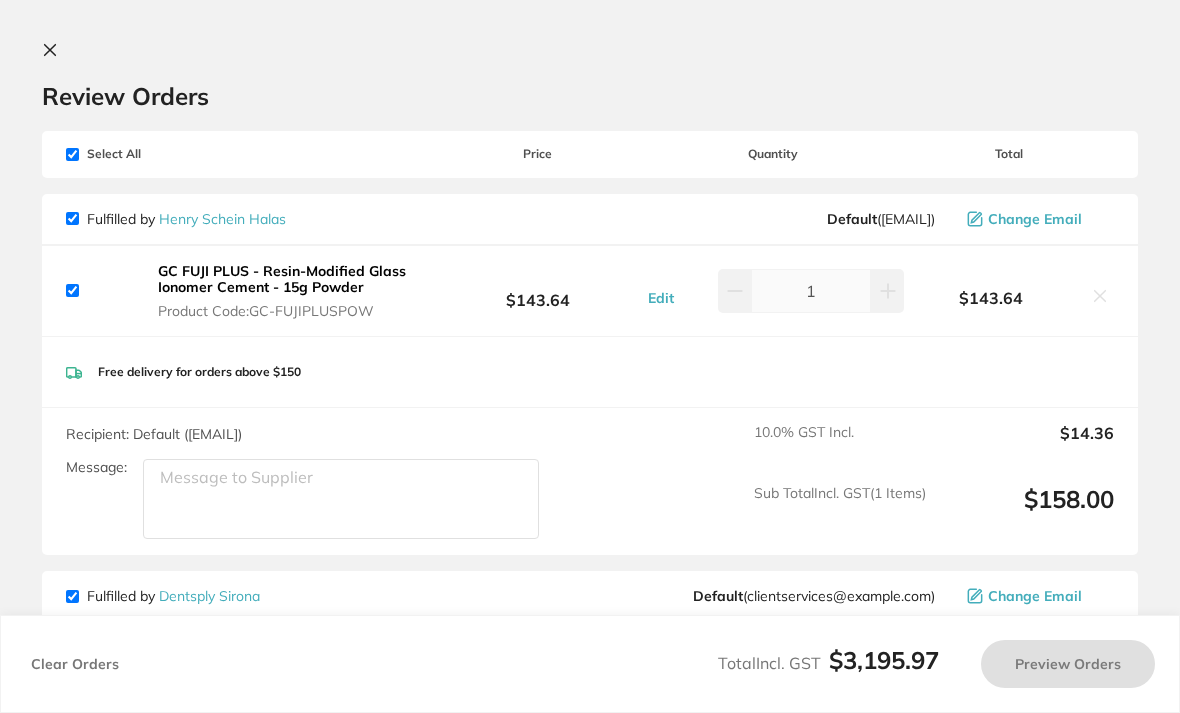 checkbox on "true" 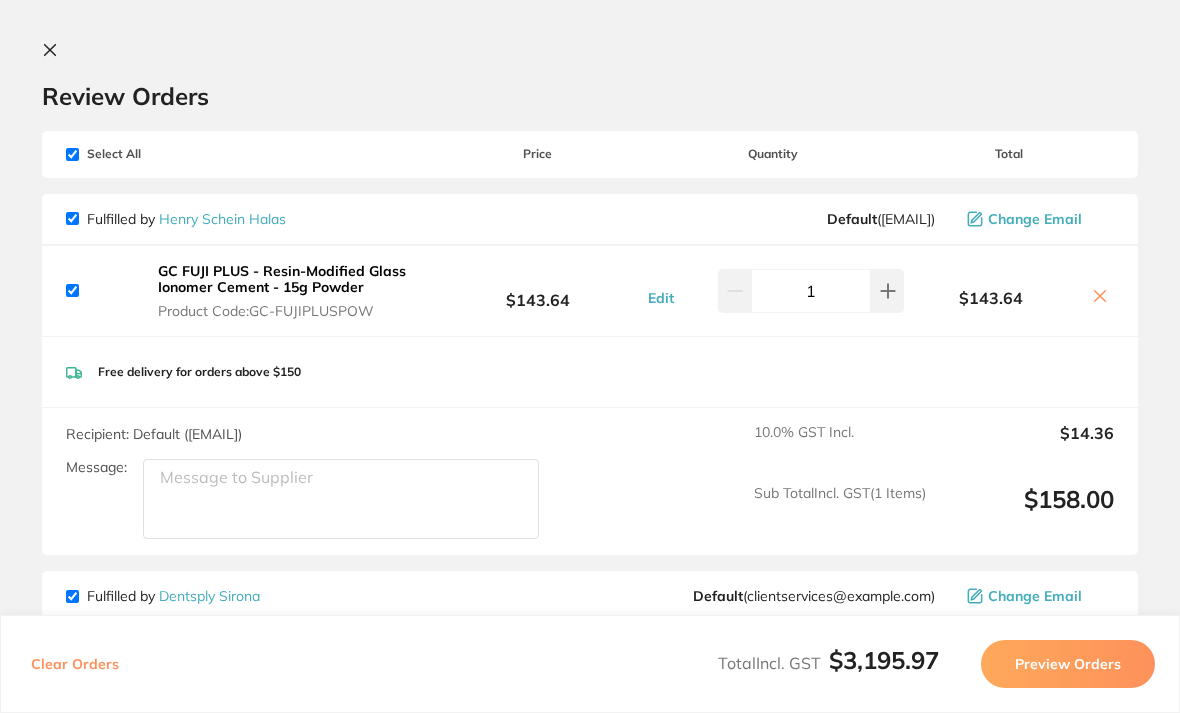 scroll, scrollTop: 0, scrollLeft: 0, axis: both 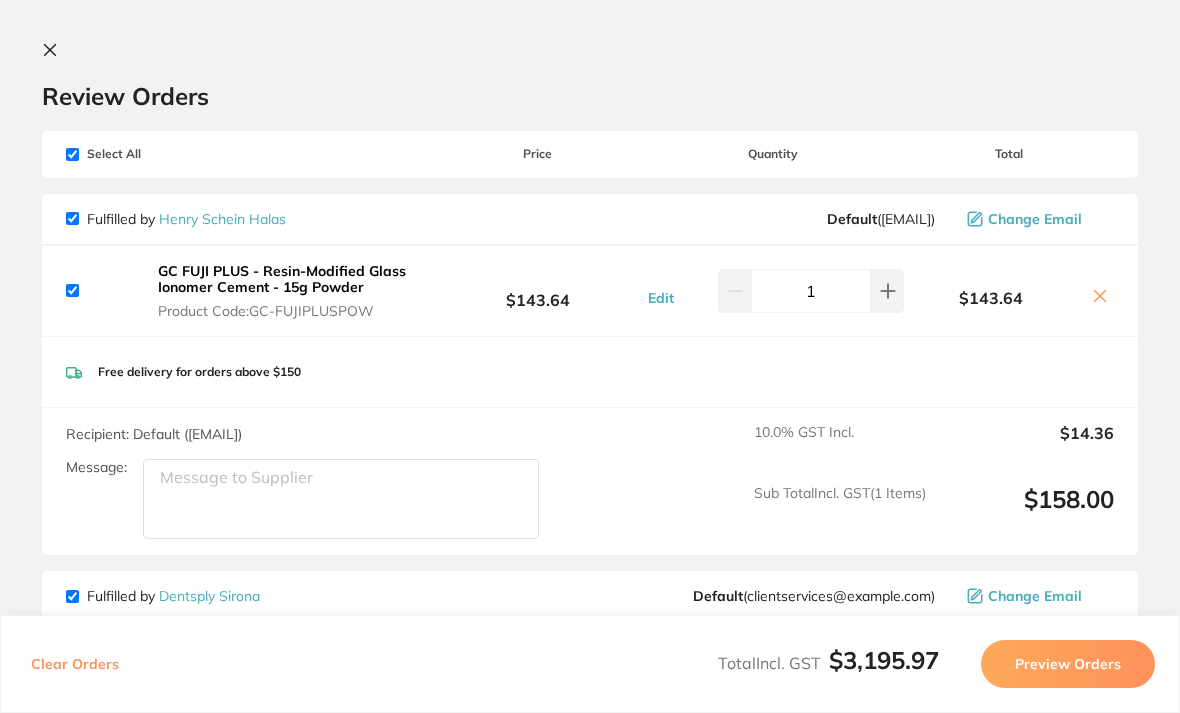 click at bounding box center [54, 51] 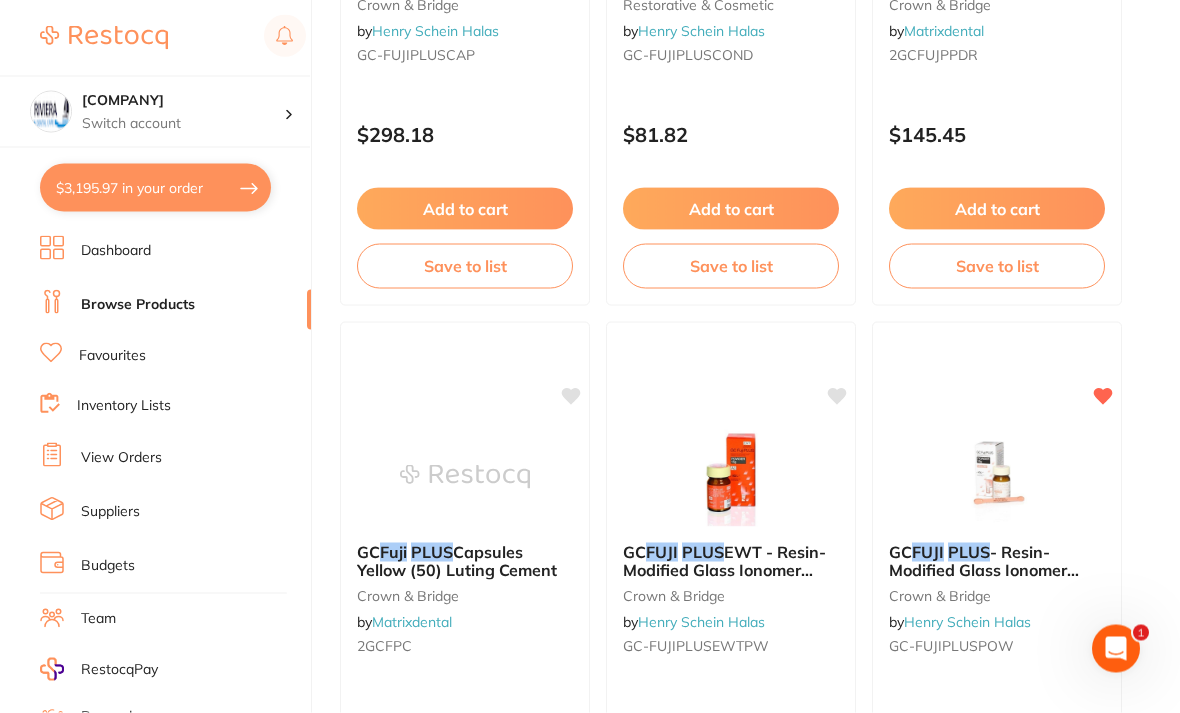 scroll, scrollTop: 622, scrollLeft: 0, axis: vertical 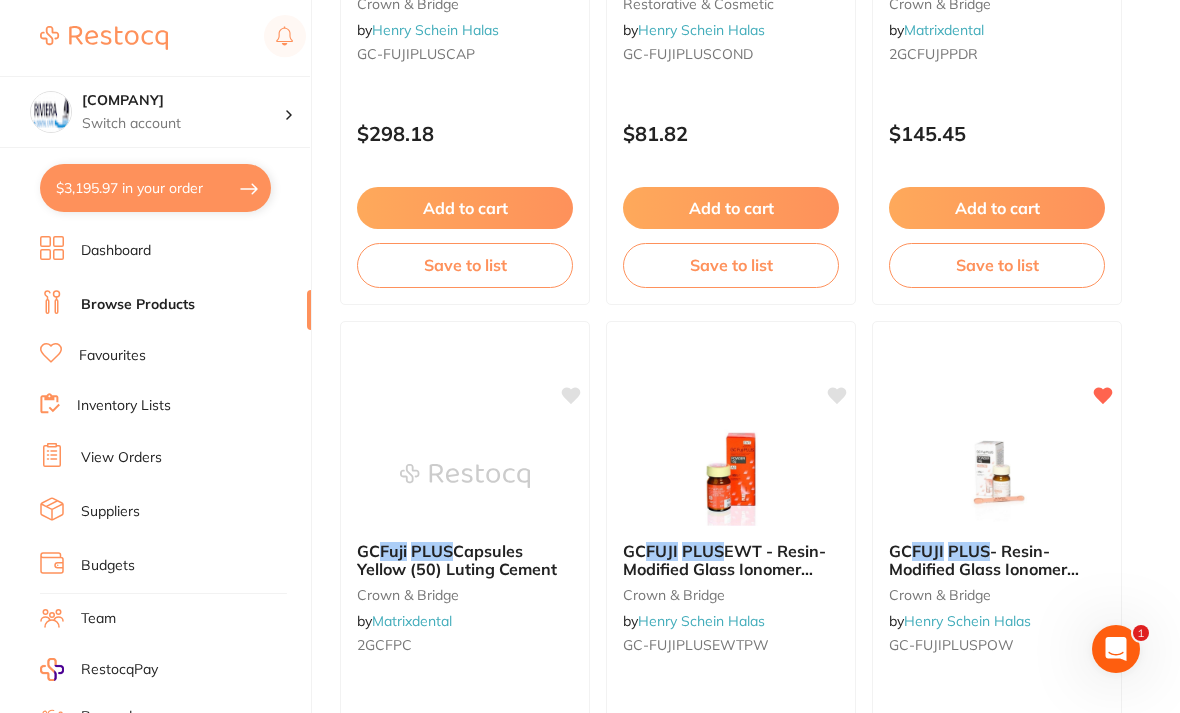 click 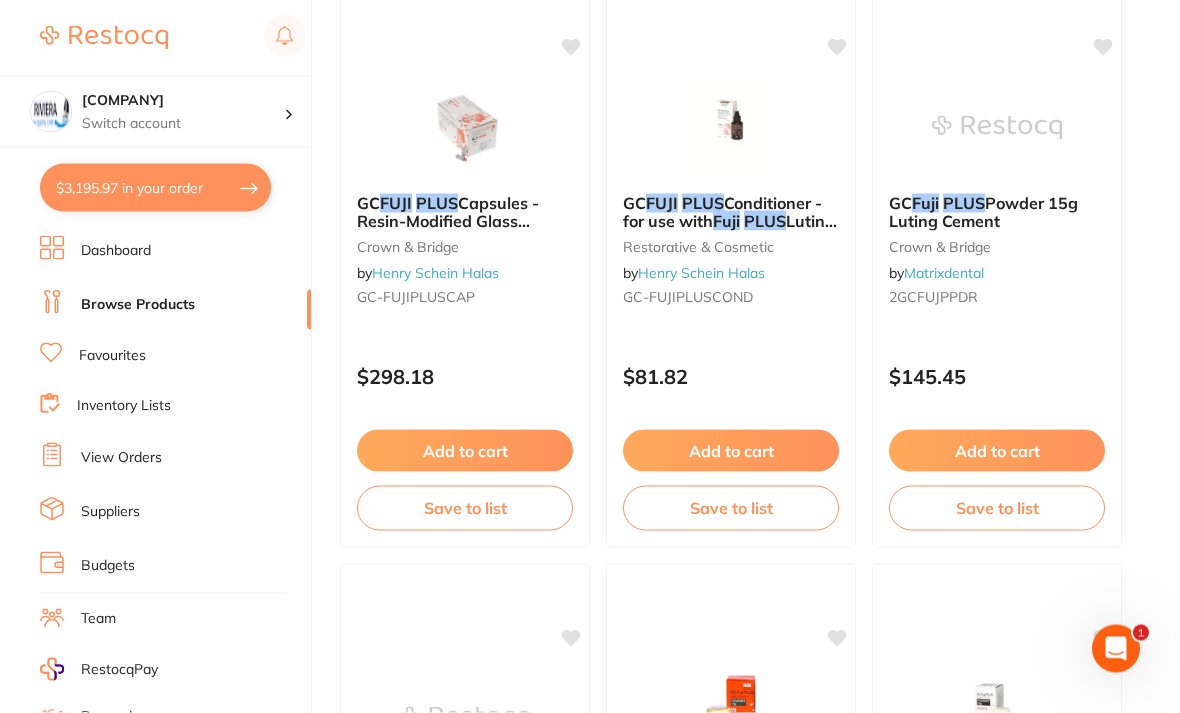 scroll, scrollTop: 365, scrollLeft: 0, axis: vertical 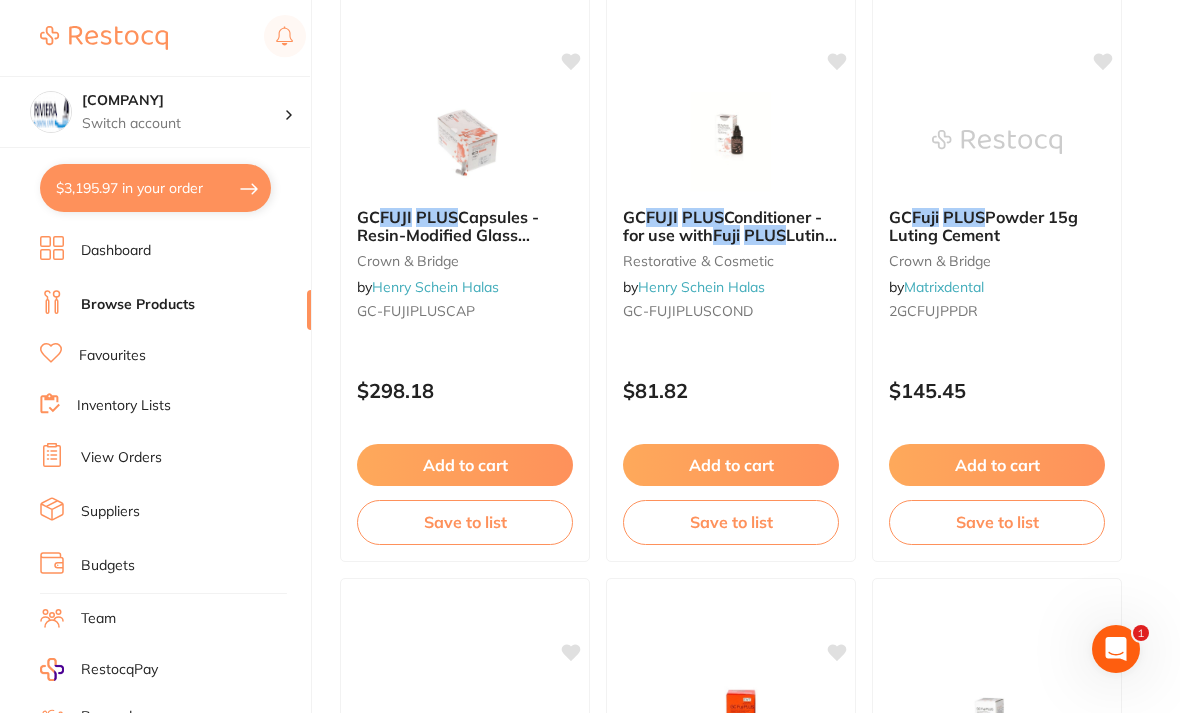 click on "GC  Fuji   PLUS  Powder [NUMBER]g Luting Cement   crown & bridge by  Matrixdental [ALPHANUMERIC]" at bounding box center [997, 267] 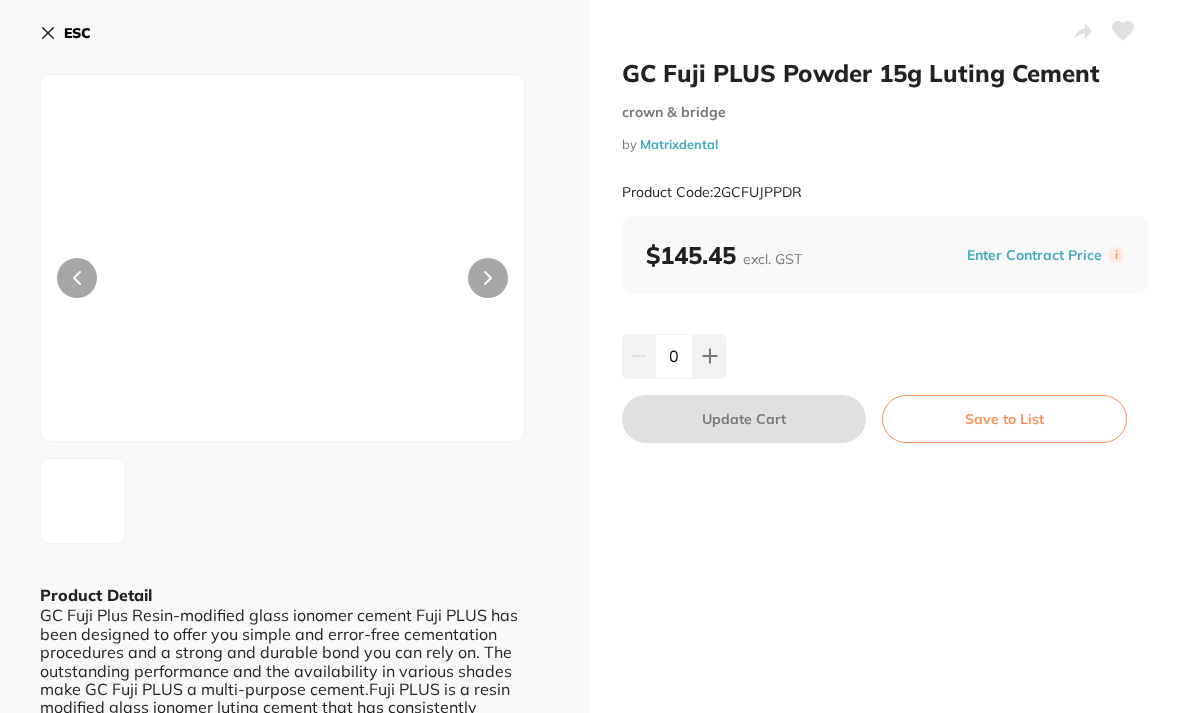 scroll, scrollTop: 0, scrollLeft: 0, axis: both 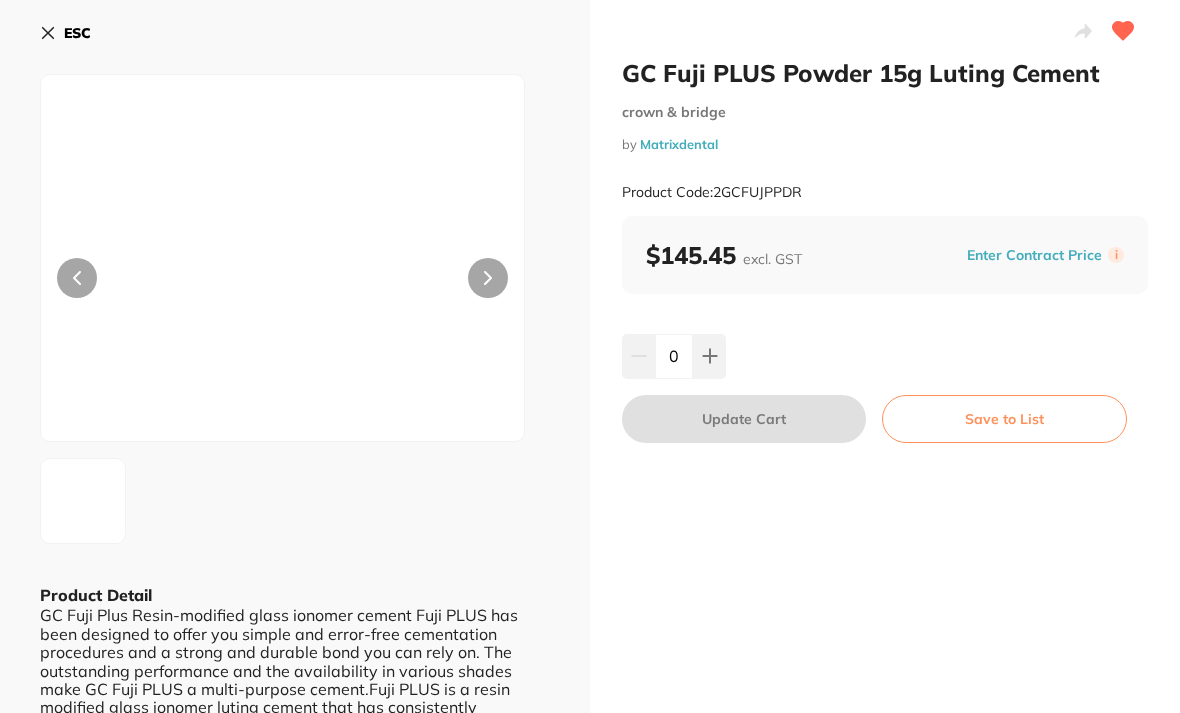 click on "Save to List" at bounding box center [1004, 419] 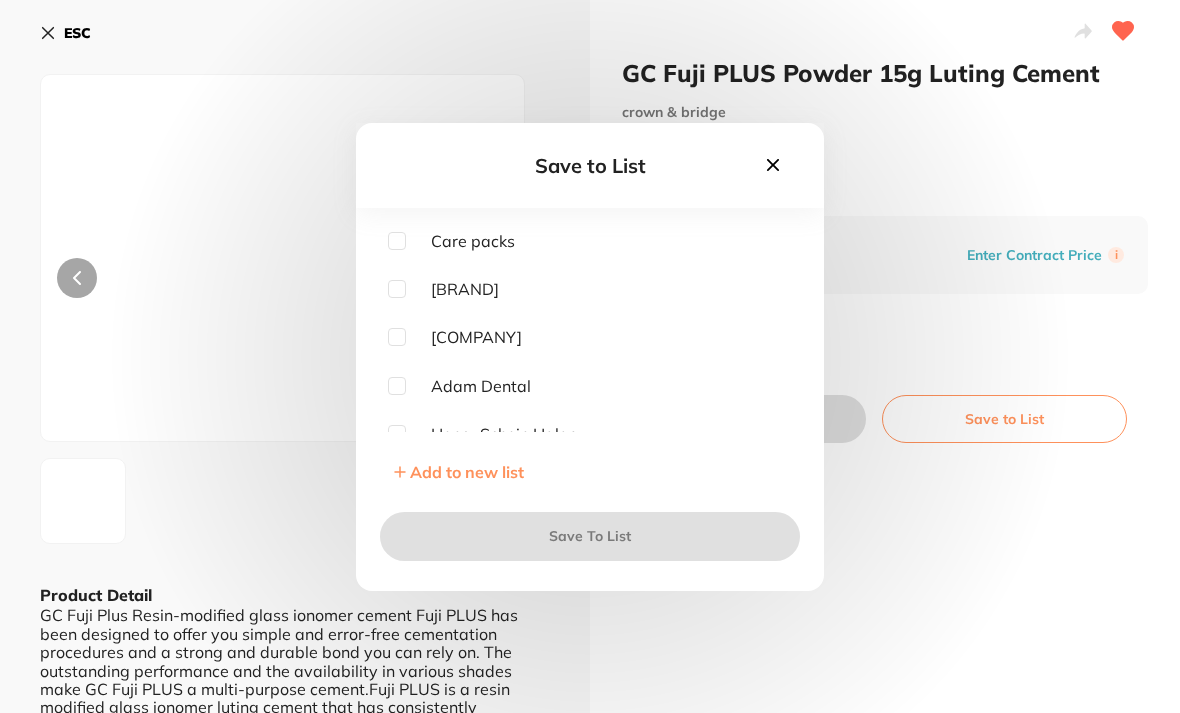 scroll, scrollTop: 0, scrollLeft: 0, axis: both 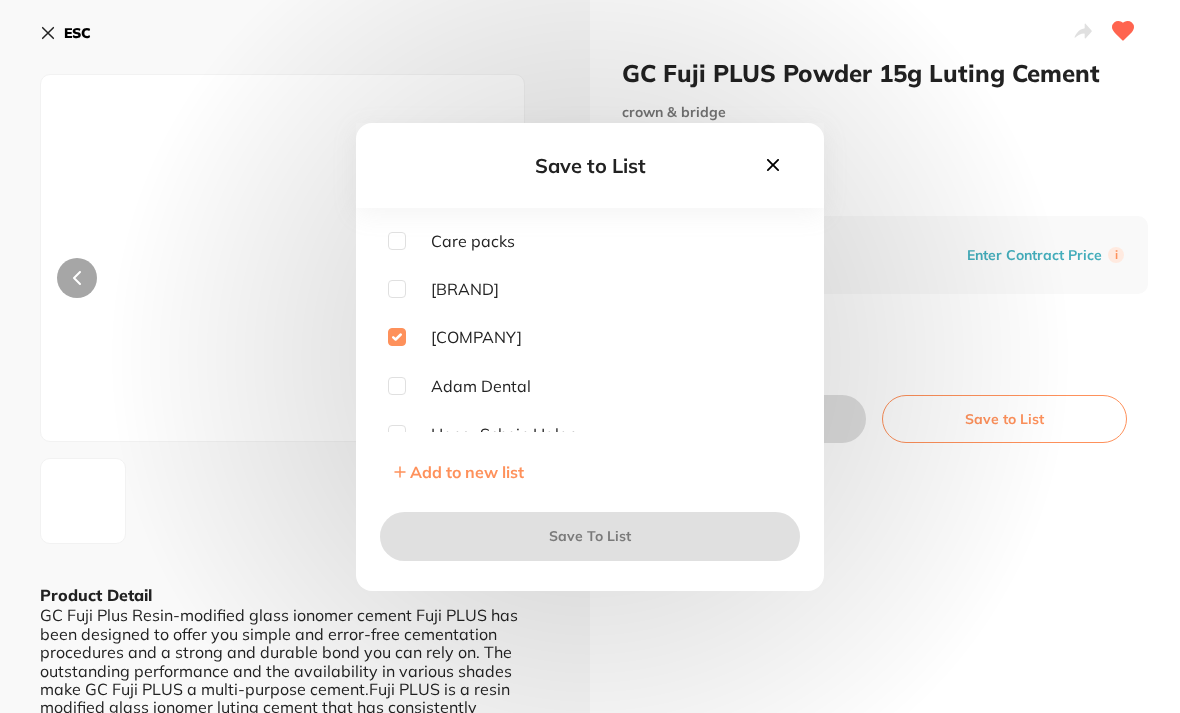 checkbox on "true" 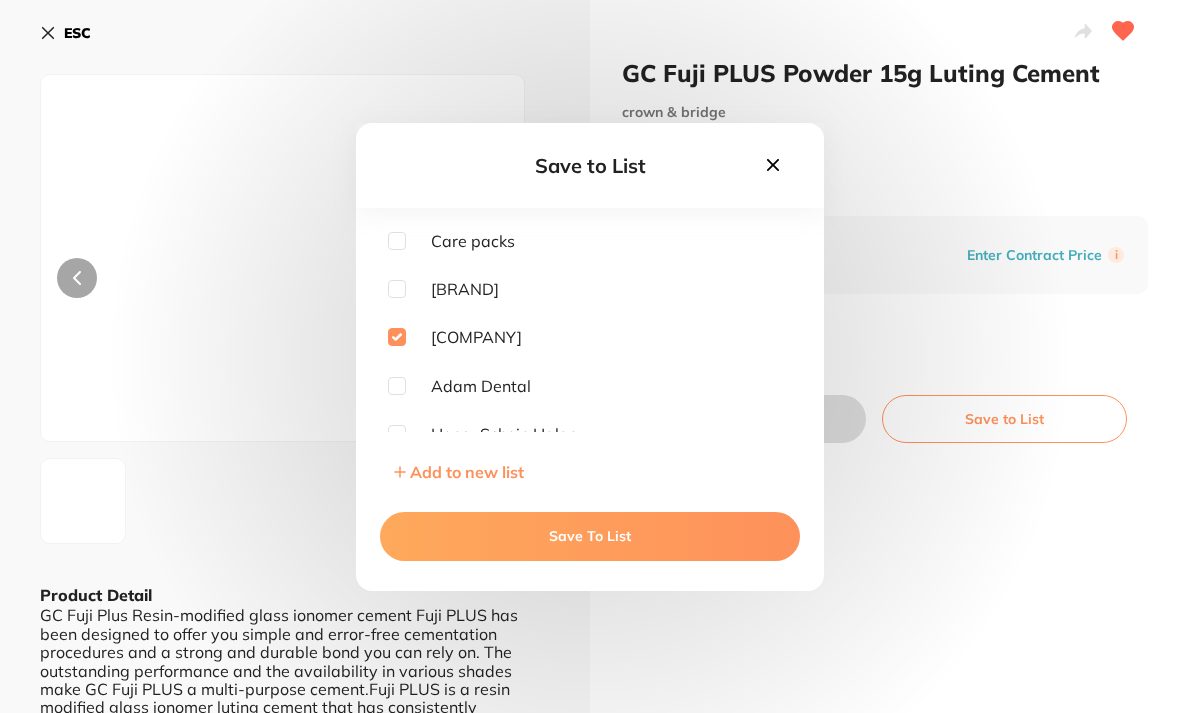 scroll, scrollTop: 0, scrollLeft: 0, axis: both 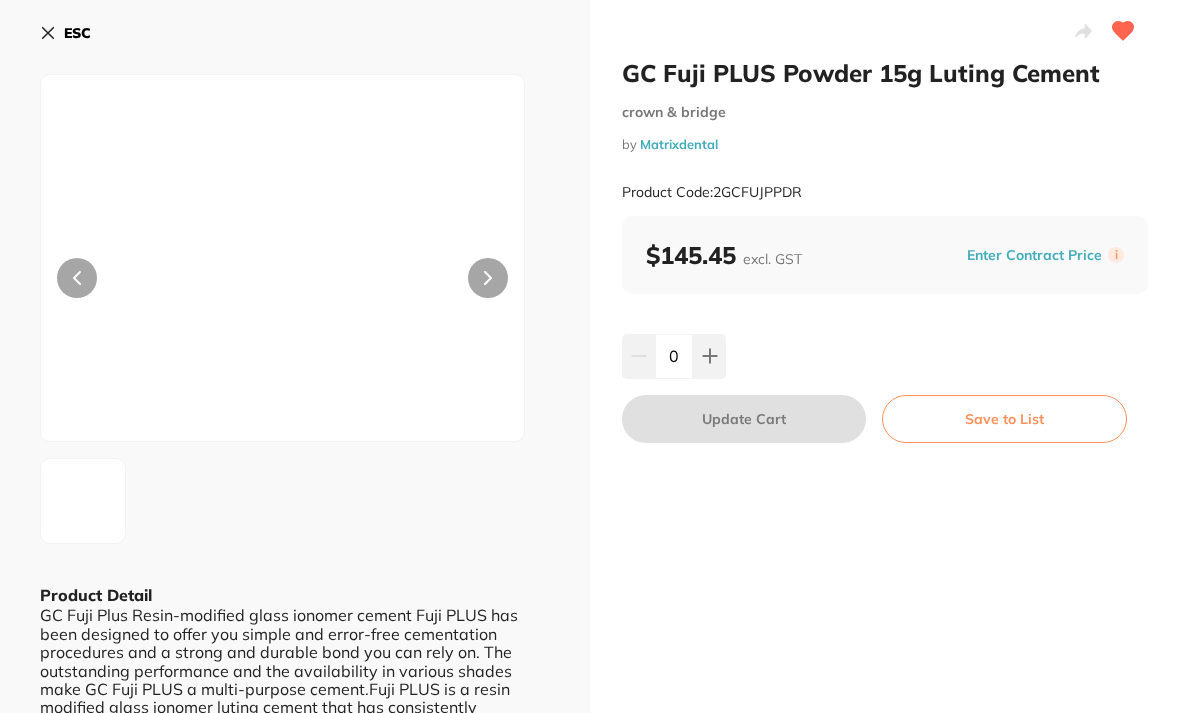 click 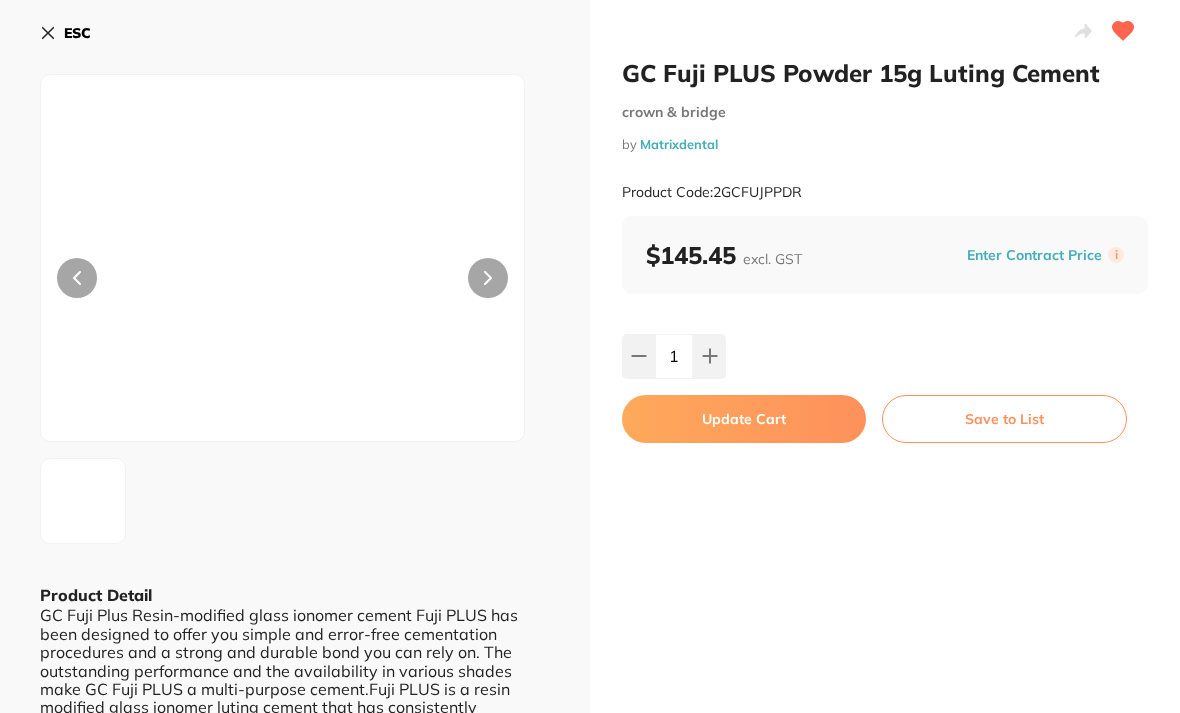 click on "Update Cart" at bounding box center (744, 419) 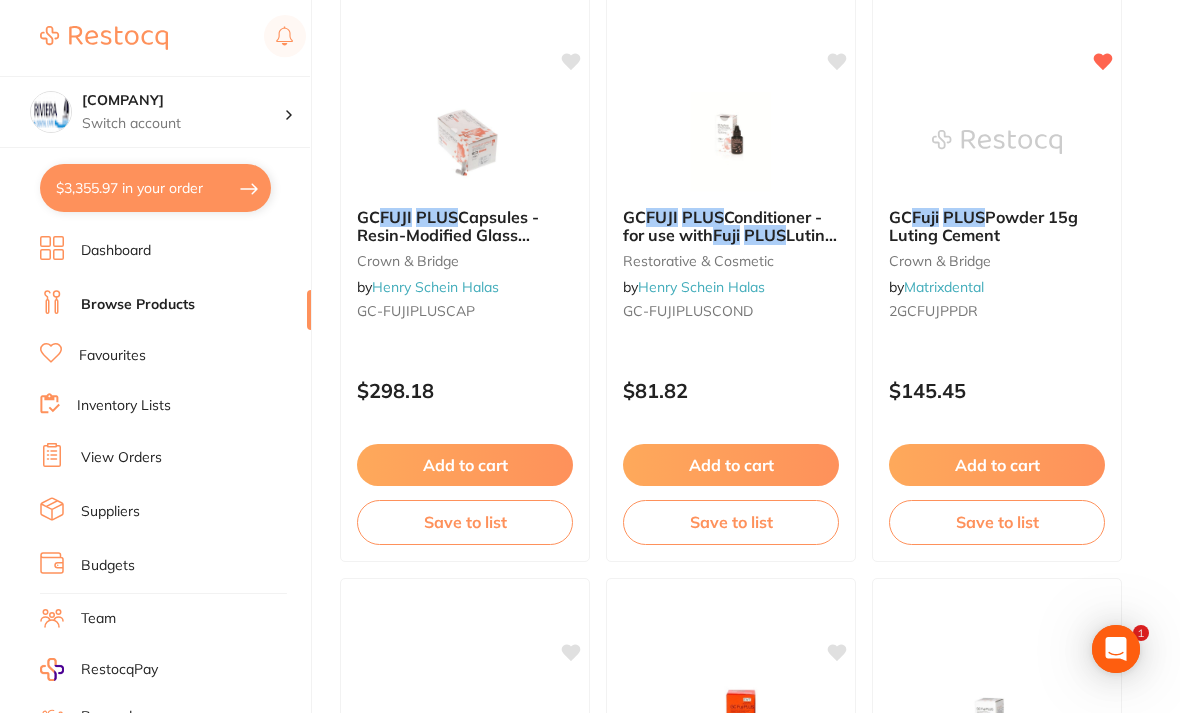 scroll, scrollTop: 0, scrollLeft: 0, axis: both 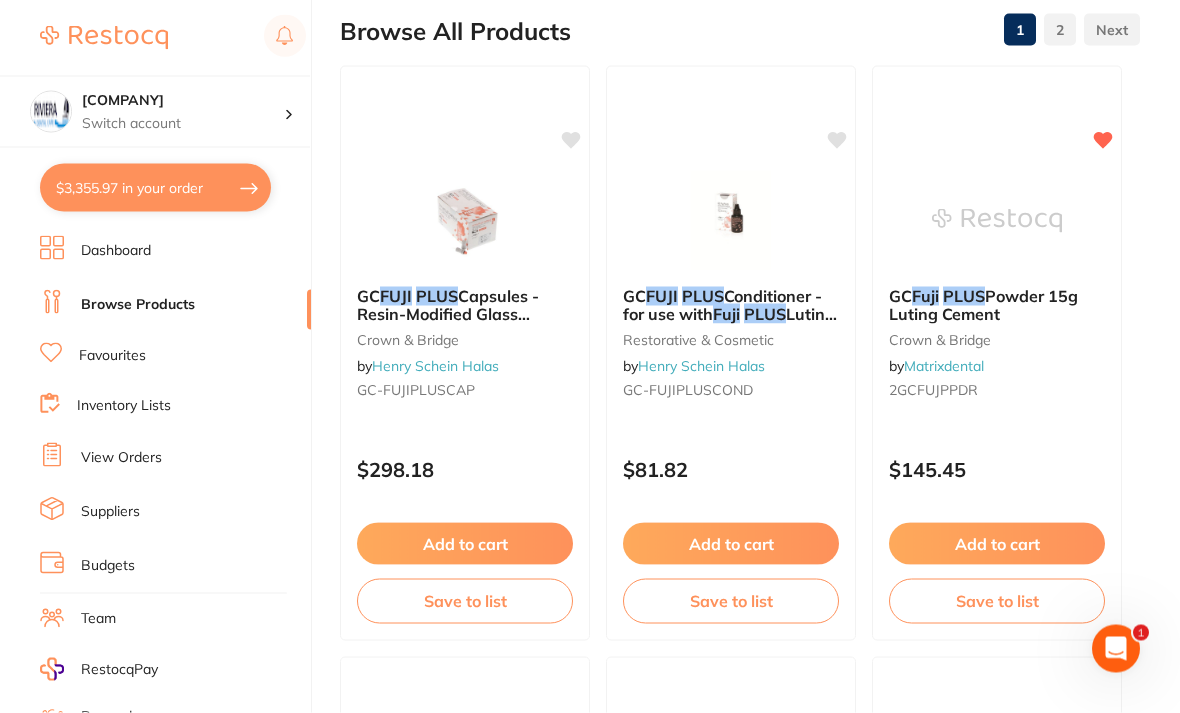 click on "$3,355.97   in your order" at bounding box center (155, 188) 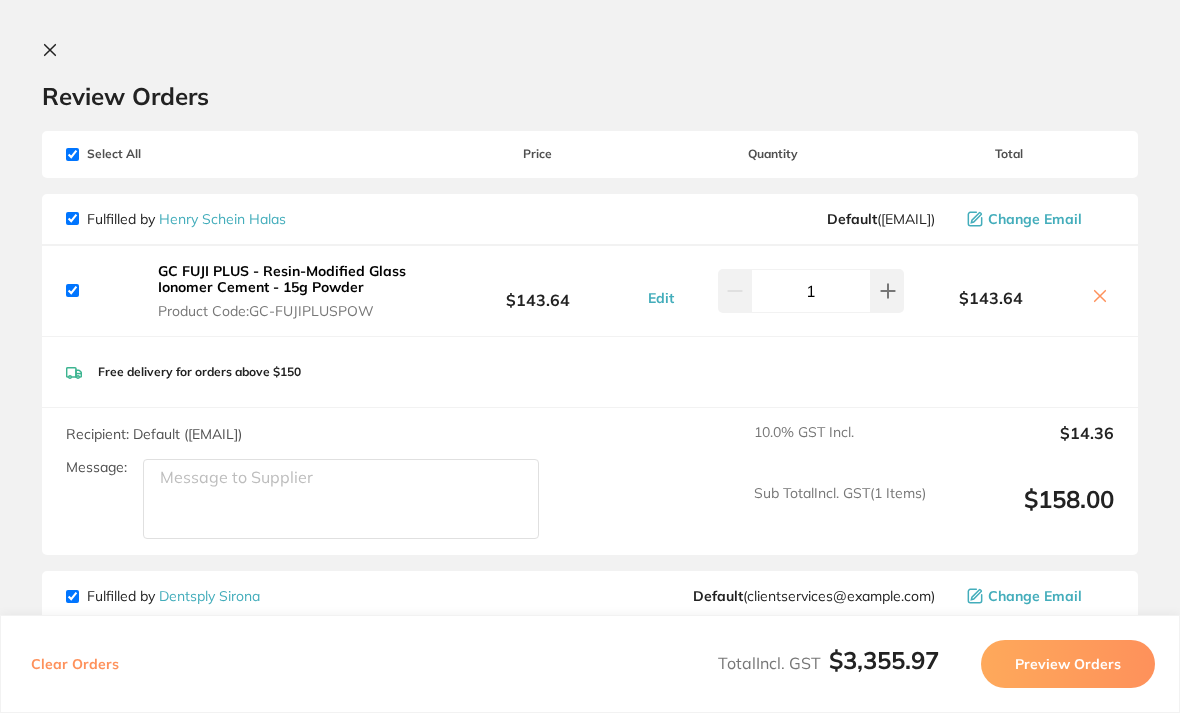 click at bounding box center (1100, 297) 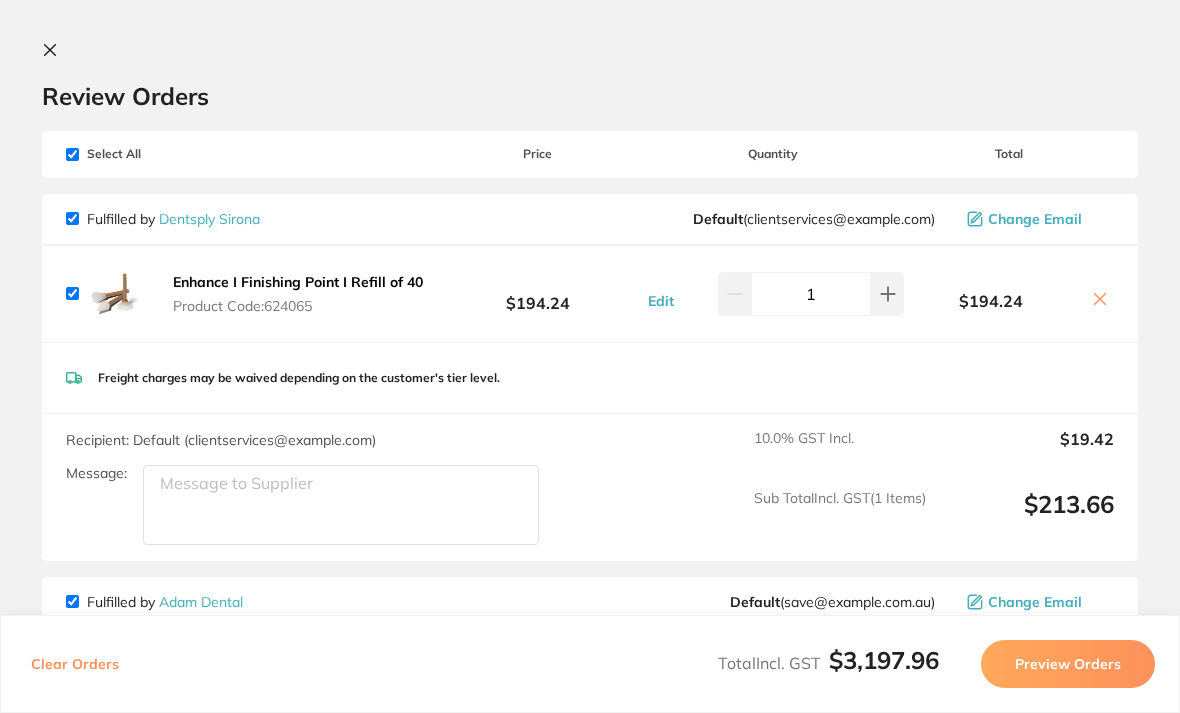 click 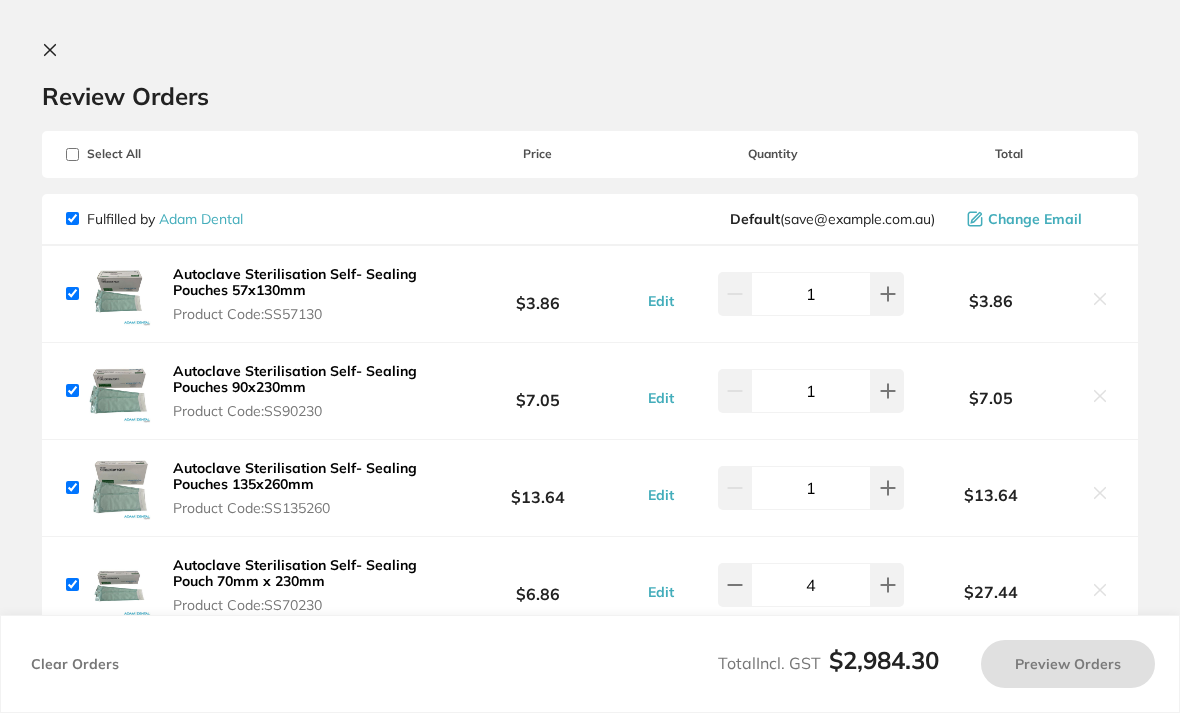 checkbox on "true" 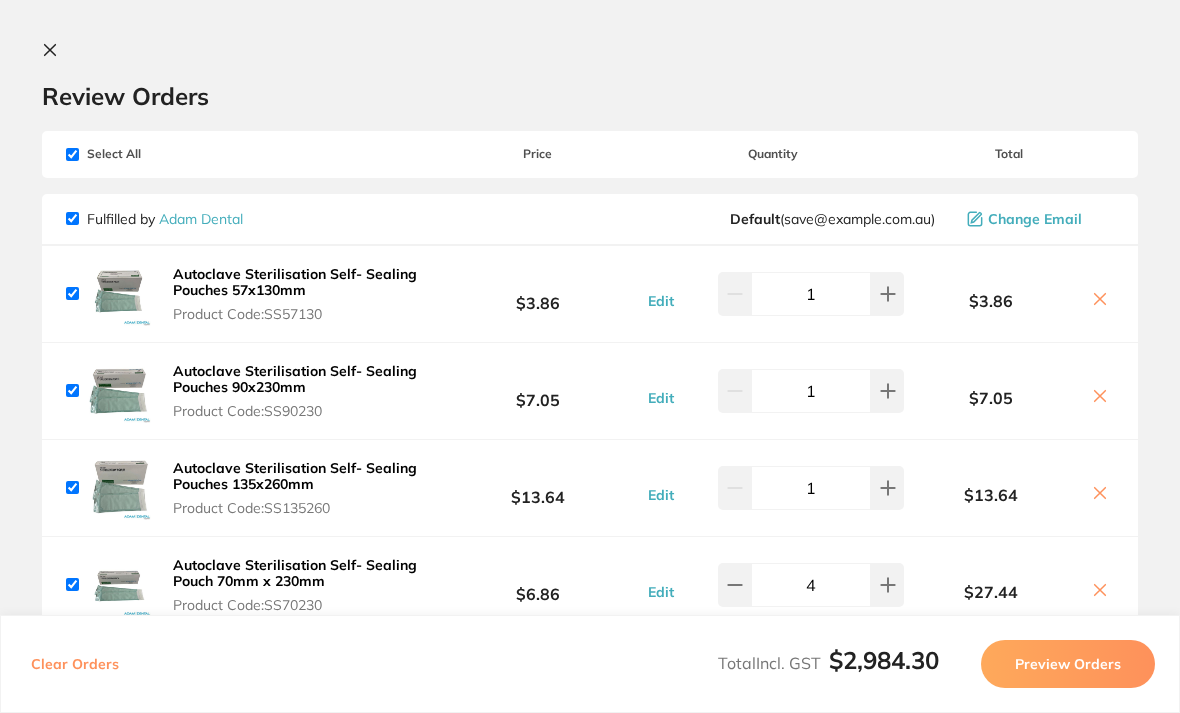 scroll, scrollTop: 0, scrollLeft: 0, axis: both 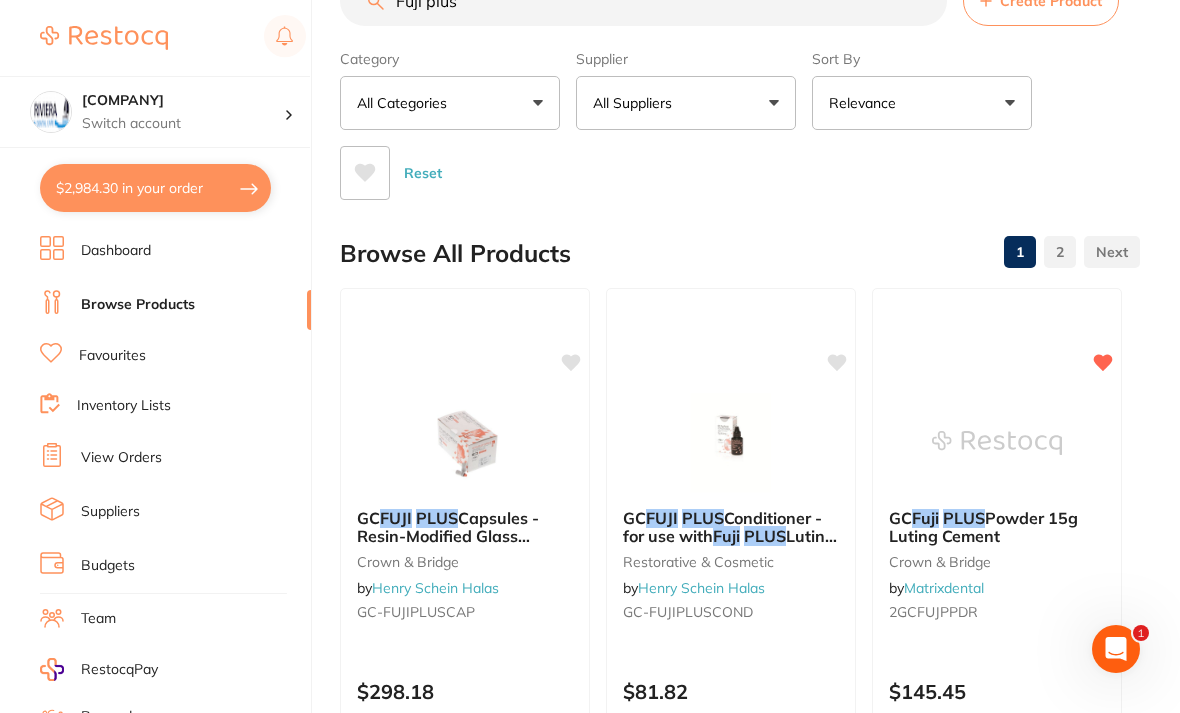 click on "Inventory Lists" at bounding box center [124, 406] 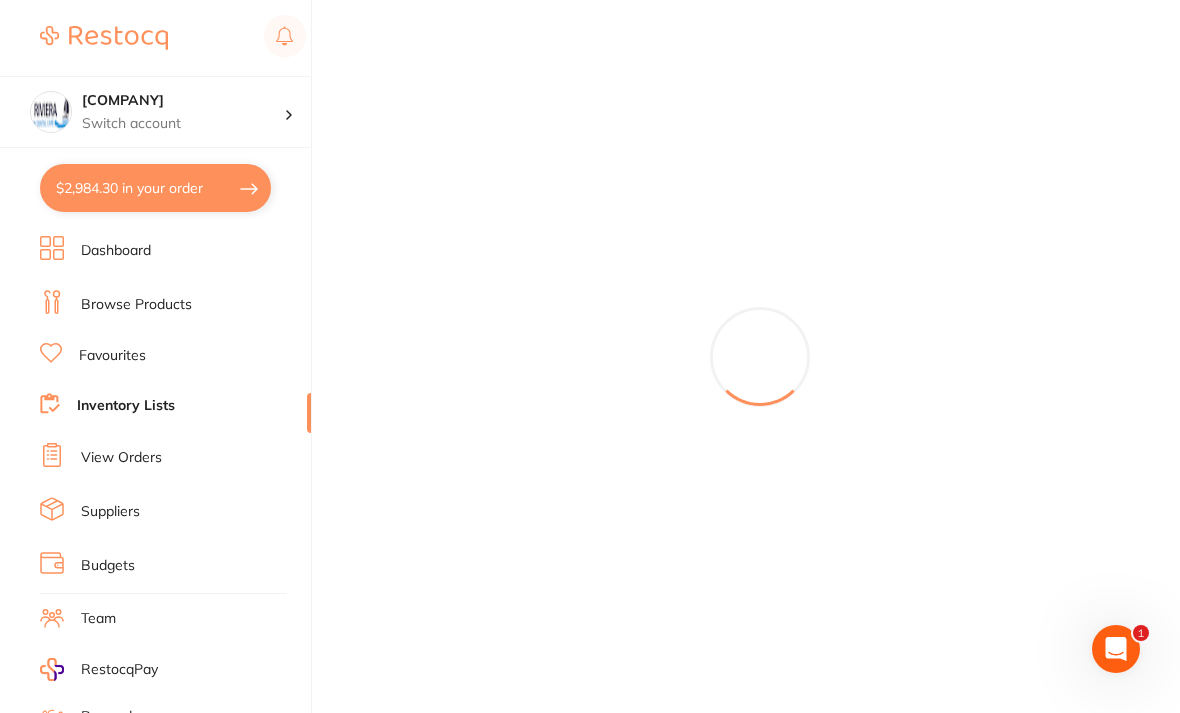 scroll, scrollTop: 0, scrollLeft: 0, axis: both 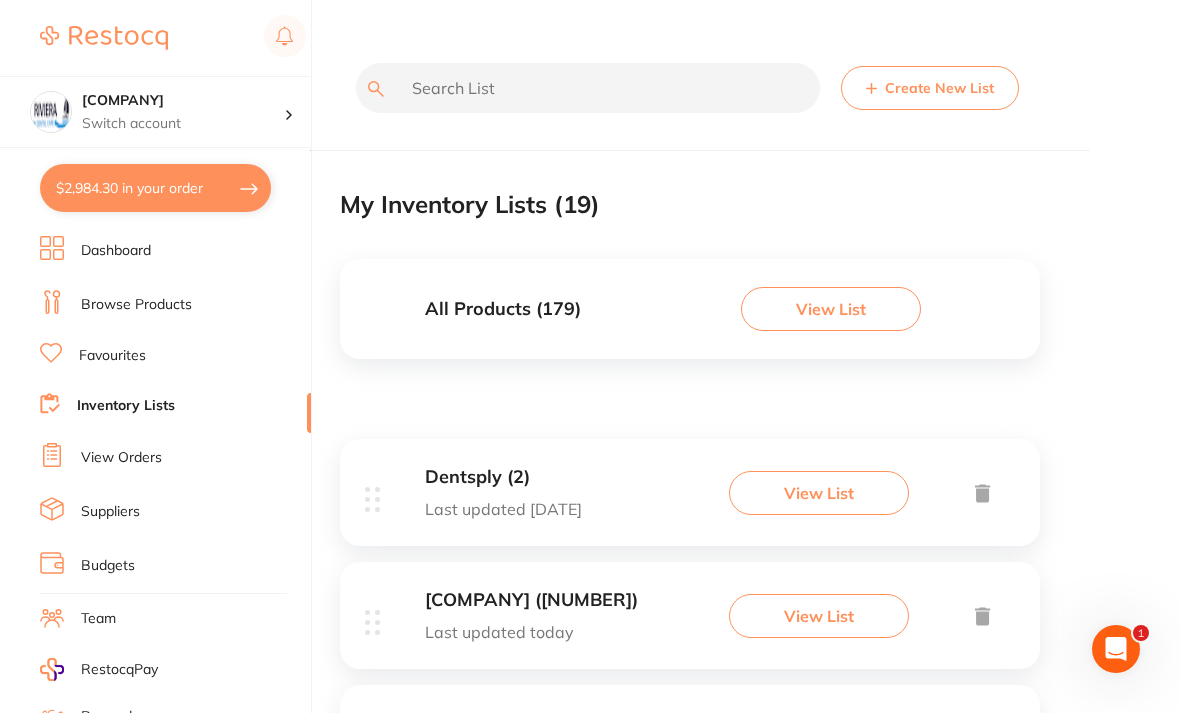 click on "View List" at bounding box center (819, 616) 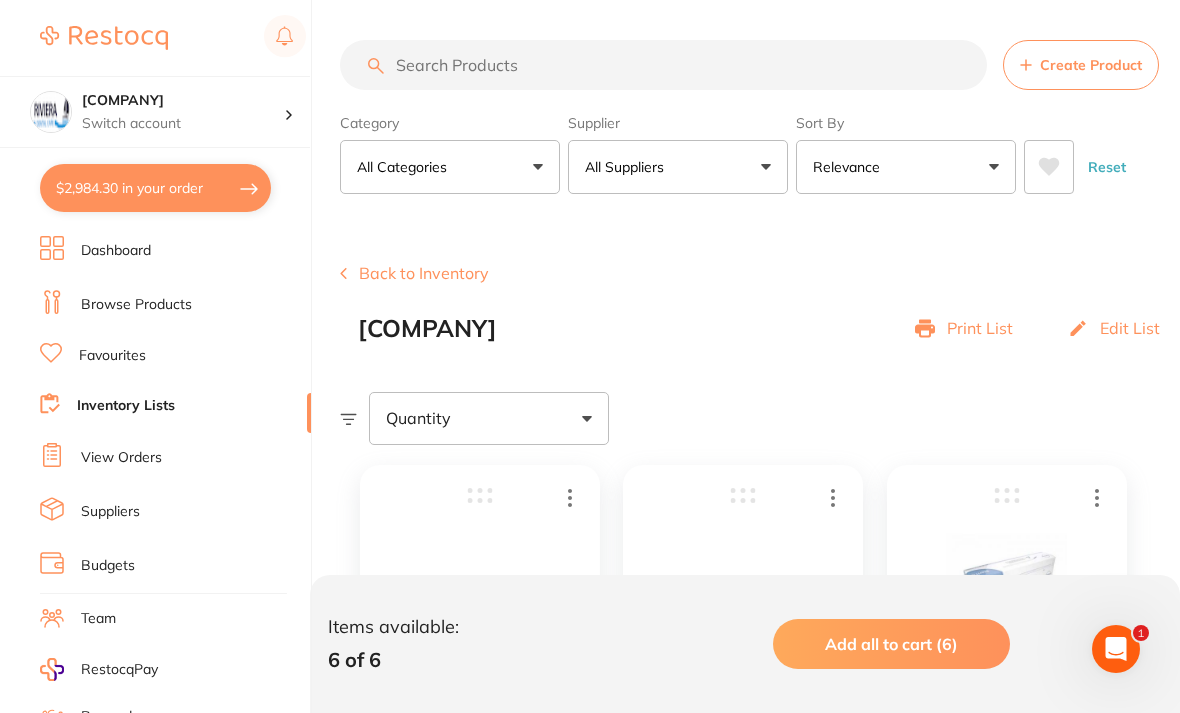 scroll, scrollTop: 0, scrollLeft: 0, axis: both 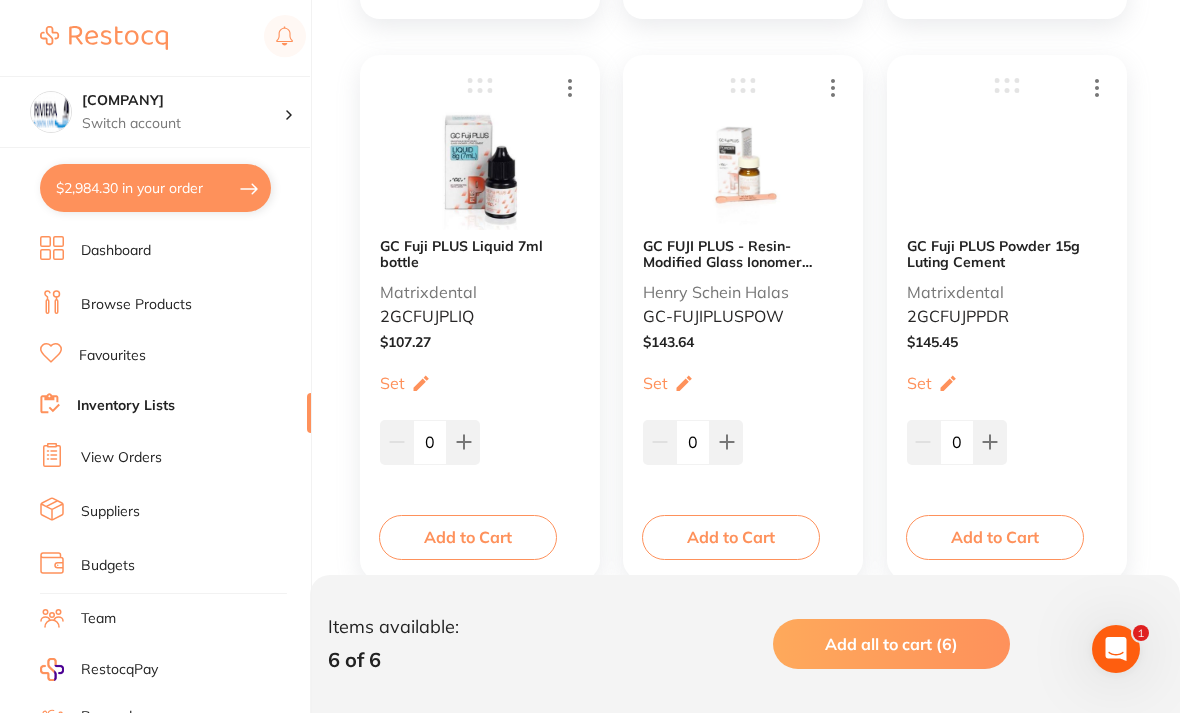 click 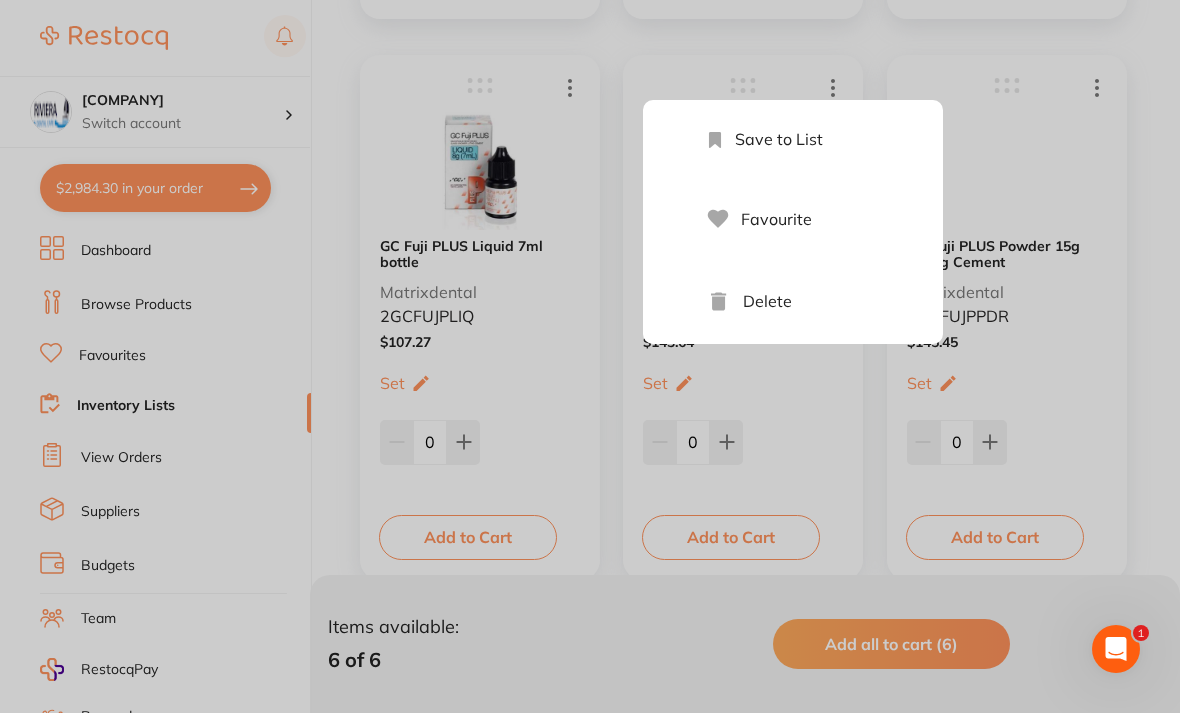 click on "Delete" at bounding box center [813, 301] 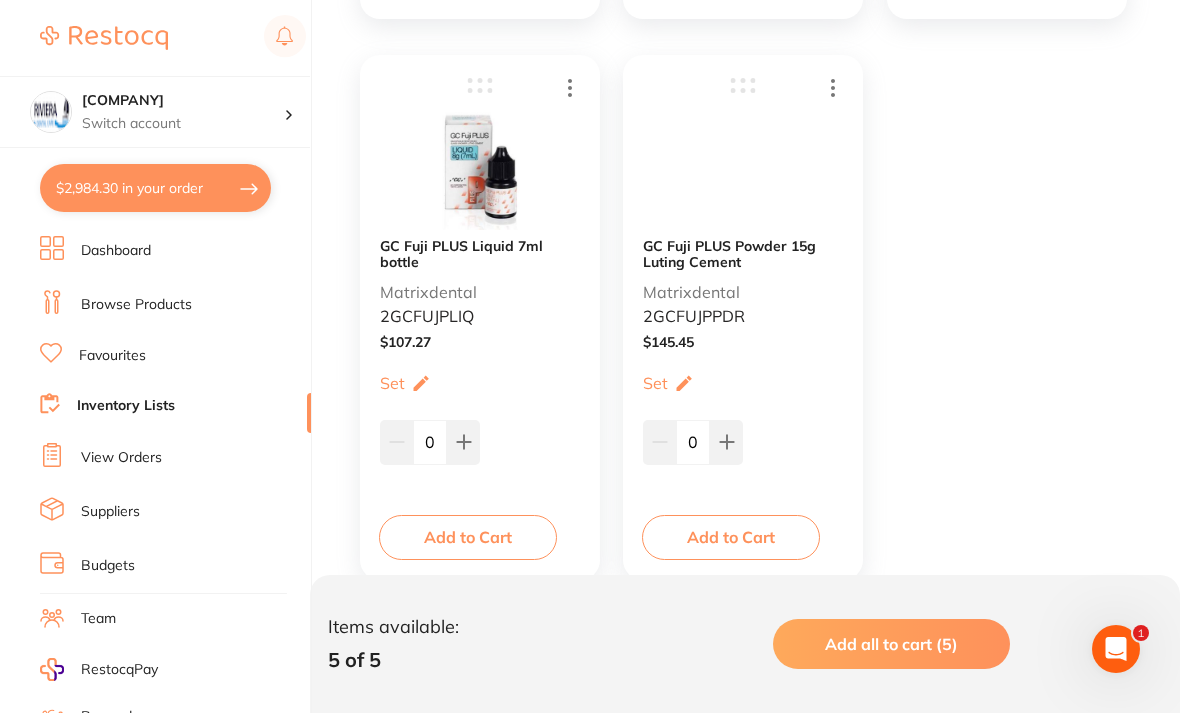 click on "$2,984.30   in your order" at bounding box center (155, 188) 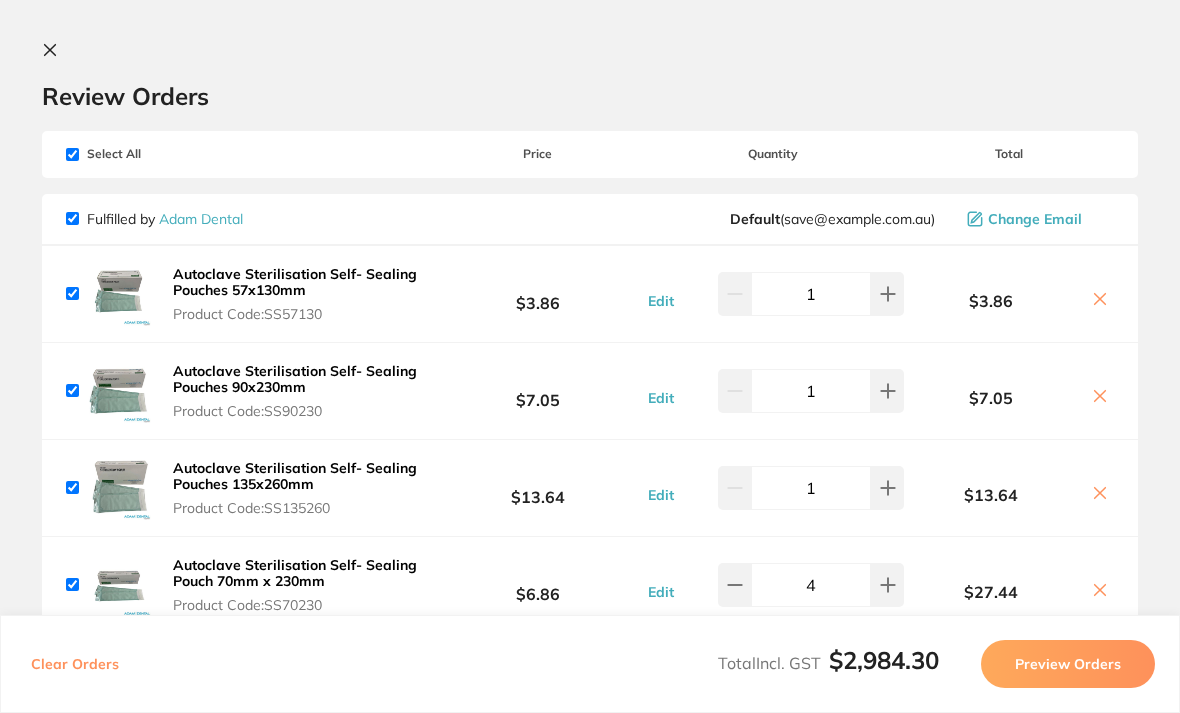 scroll, scrollTop: 0, scrollLeft: 0, axis: both 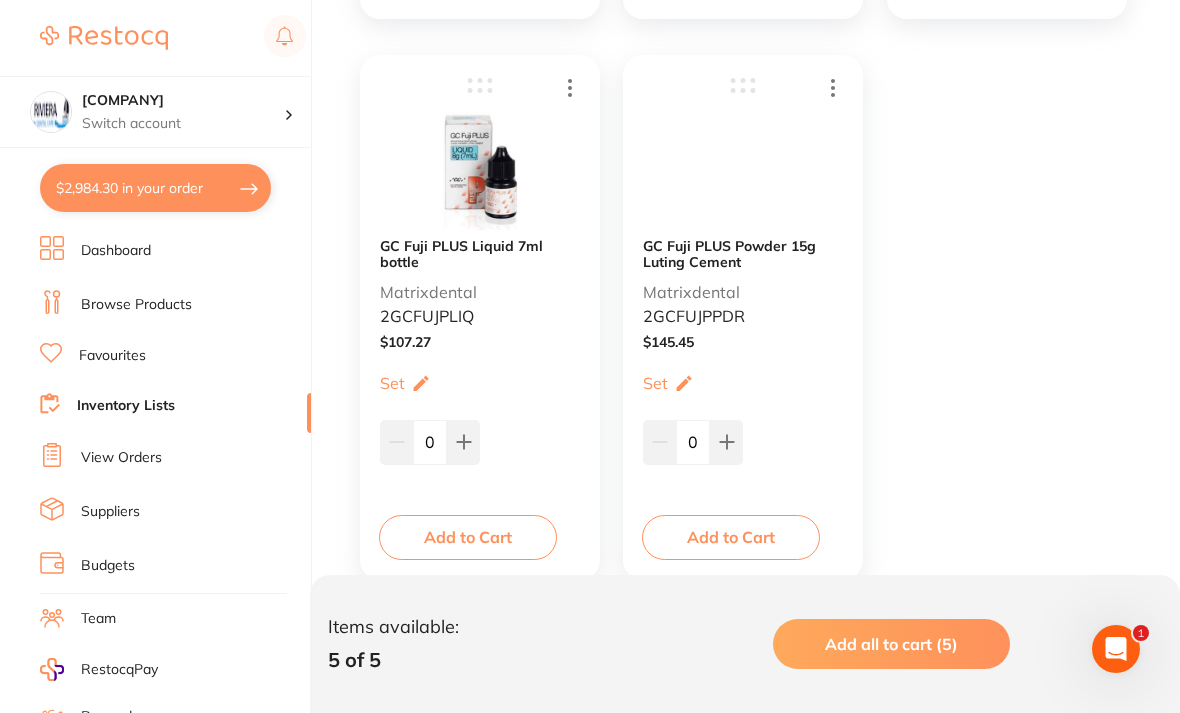 click 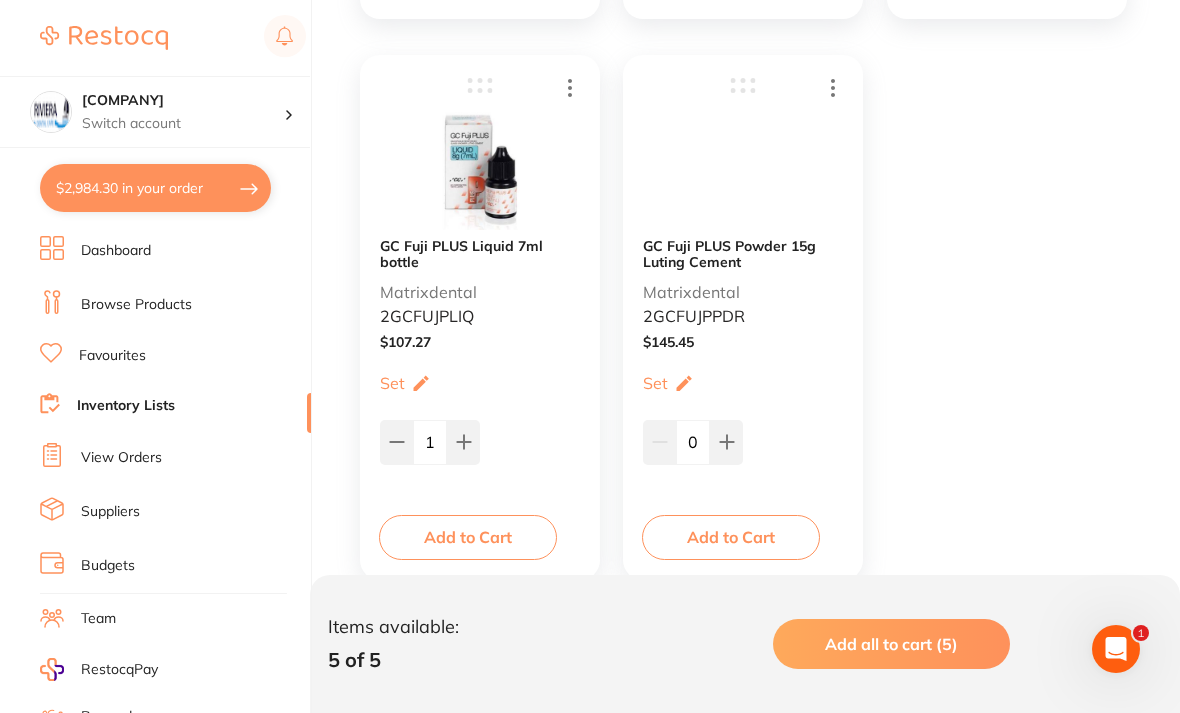 click on "Add to Cart" at bounding box center (468, 537) 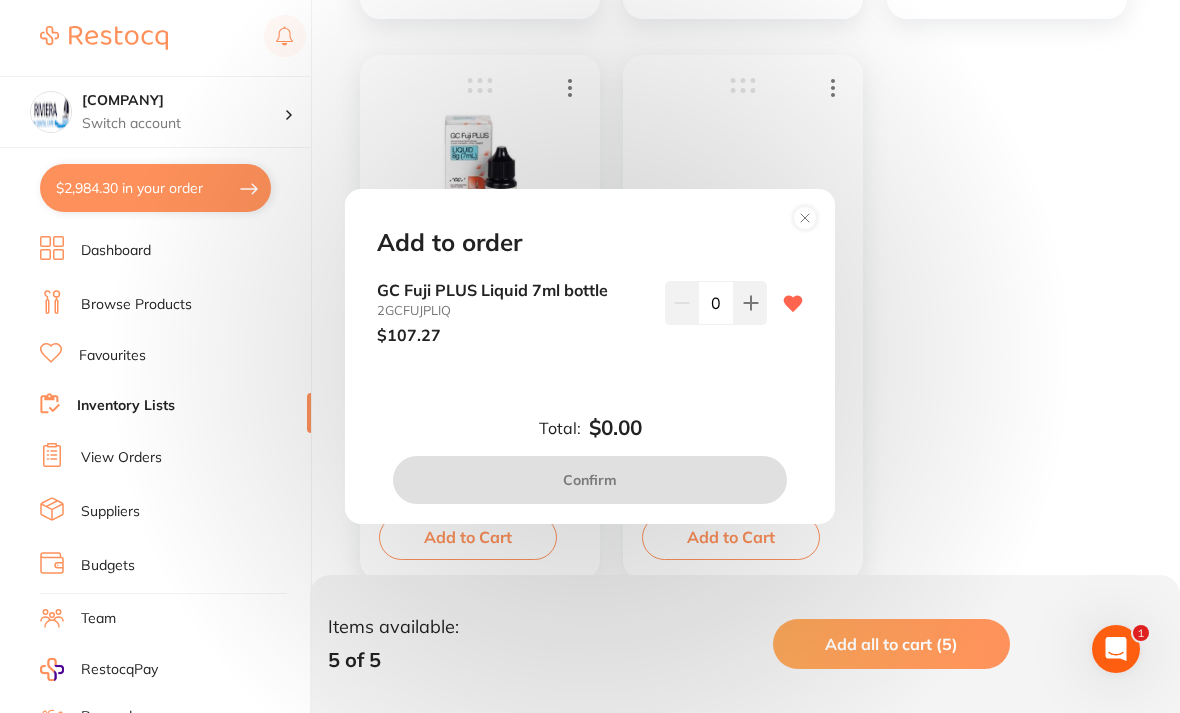 scroll, scrollTop: 0, scrollLeft: 0, axis: both 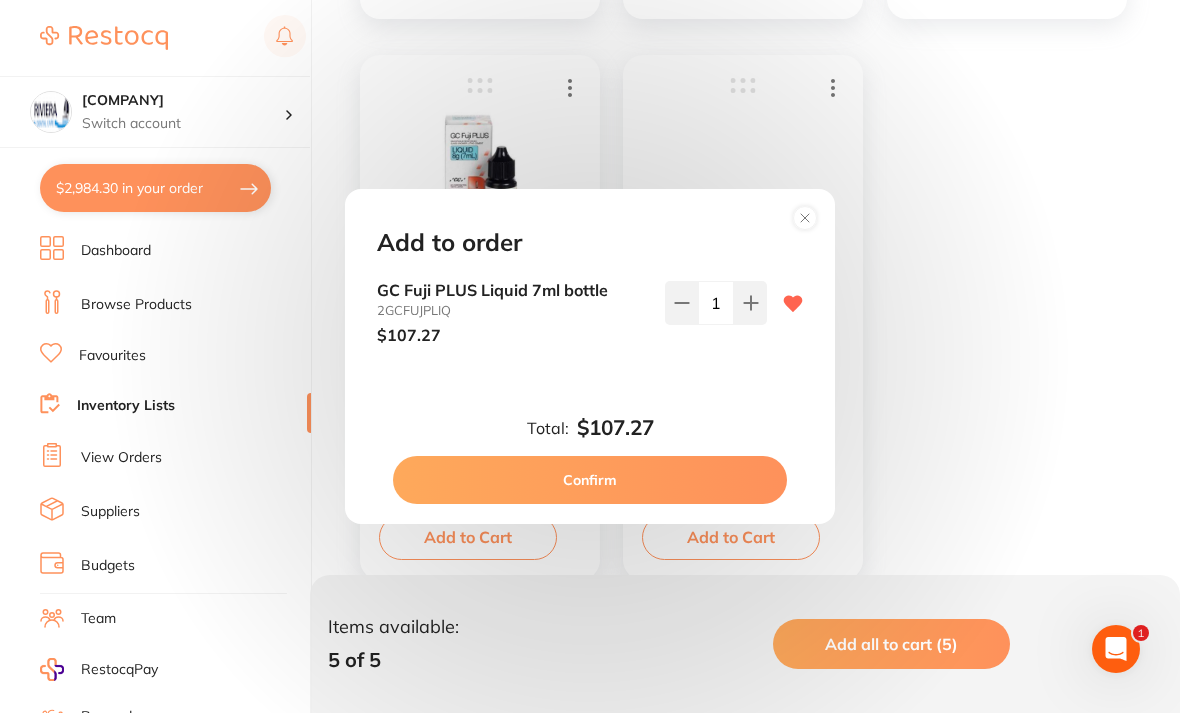 click on "Confirm" at bounding box center [590, 480] 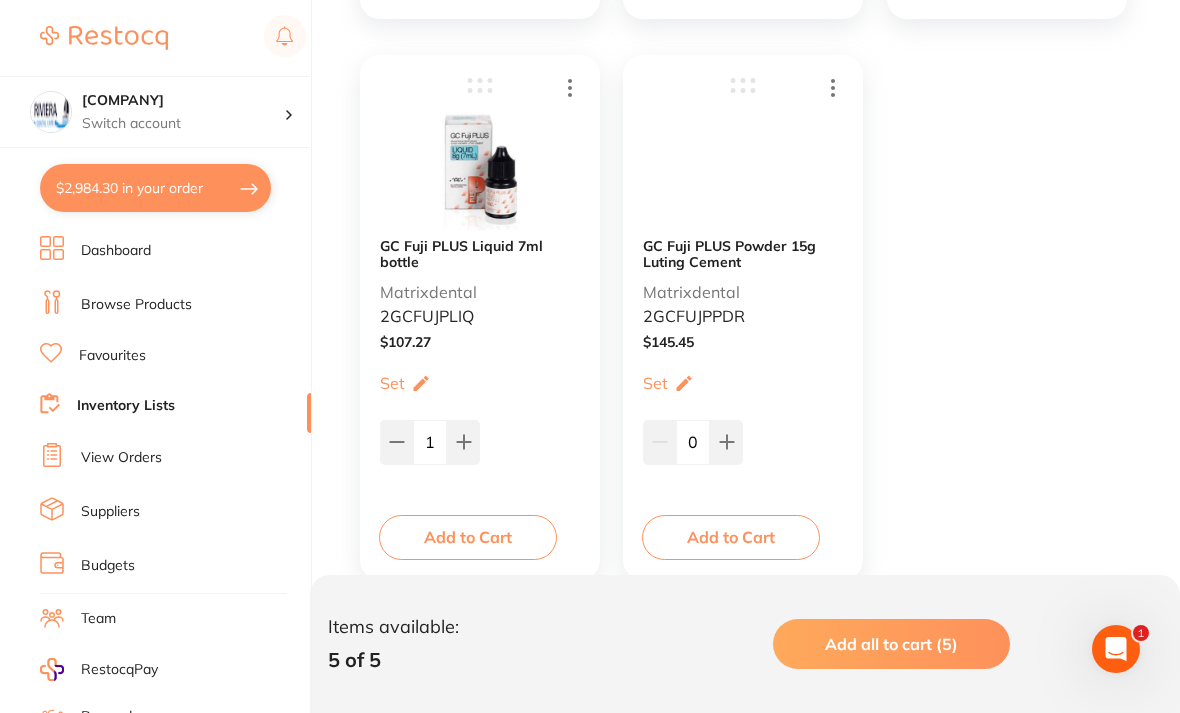 checkbox on "false" 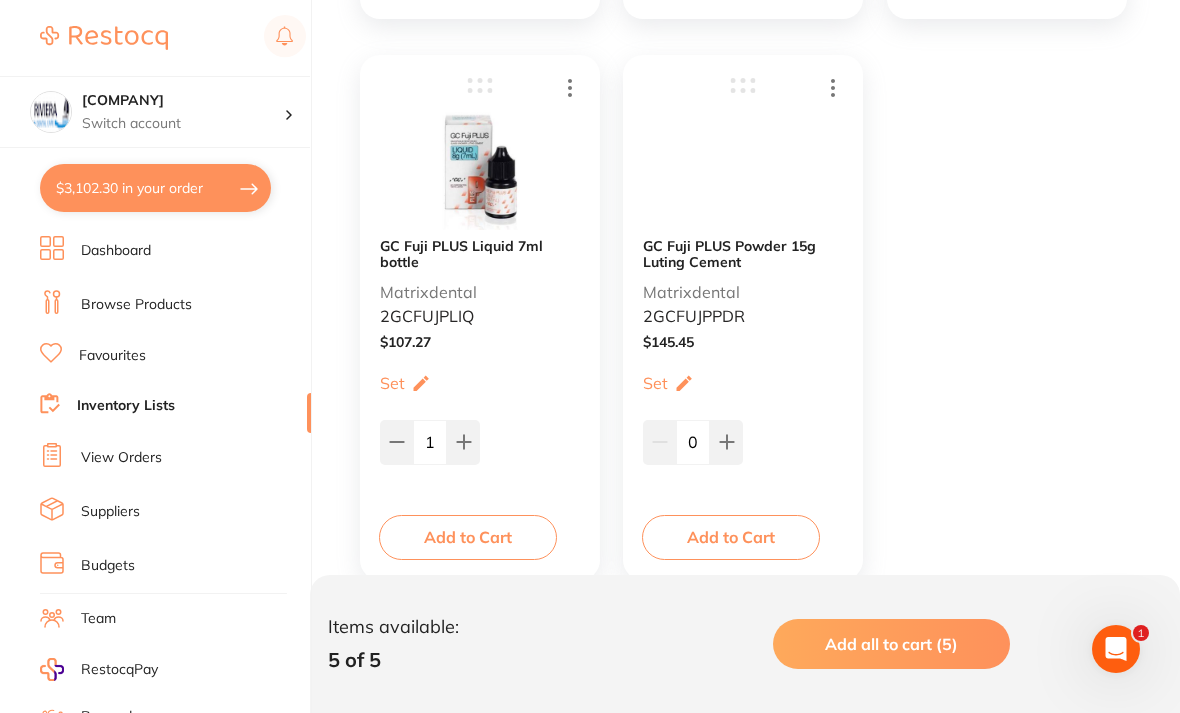 click on "$3,102.30   in your order" at bounding box center (155, 188) 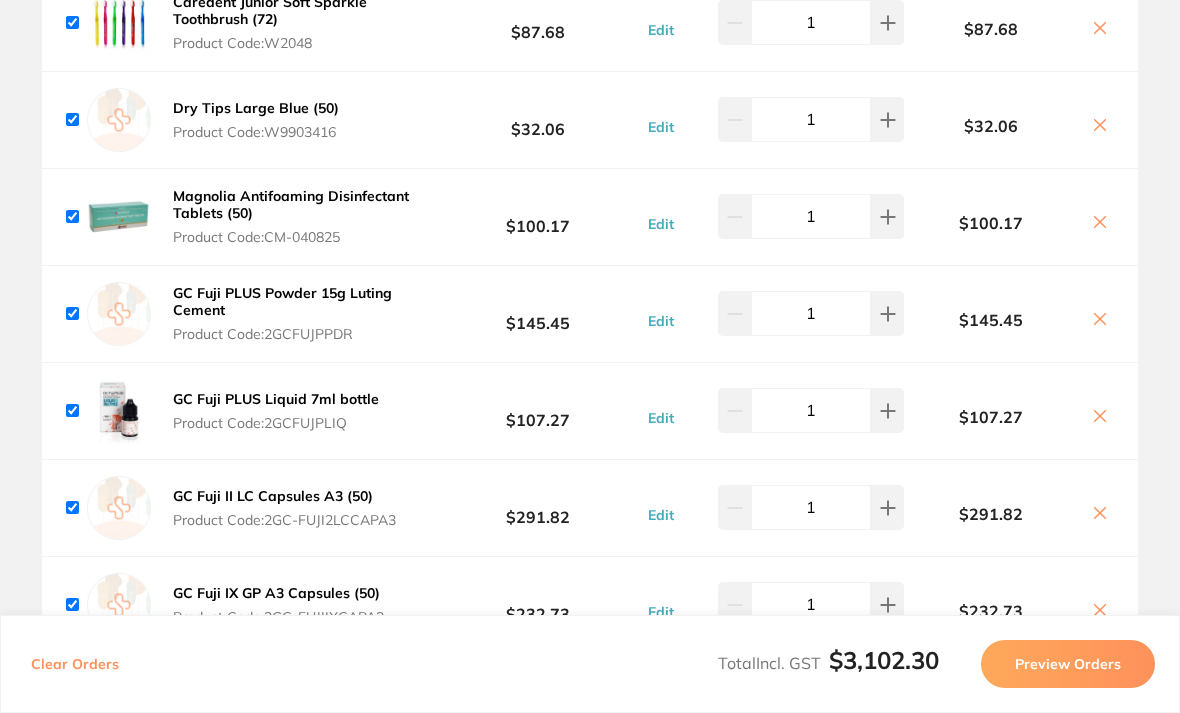 scroll, scrollTop: 1484, scrollLeft: 0, axis: vertical 